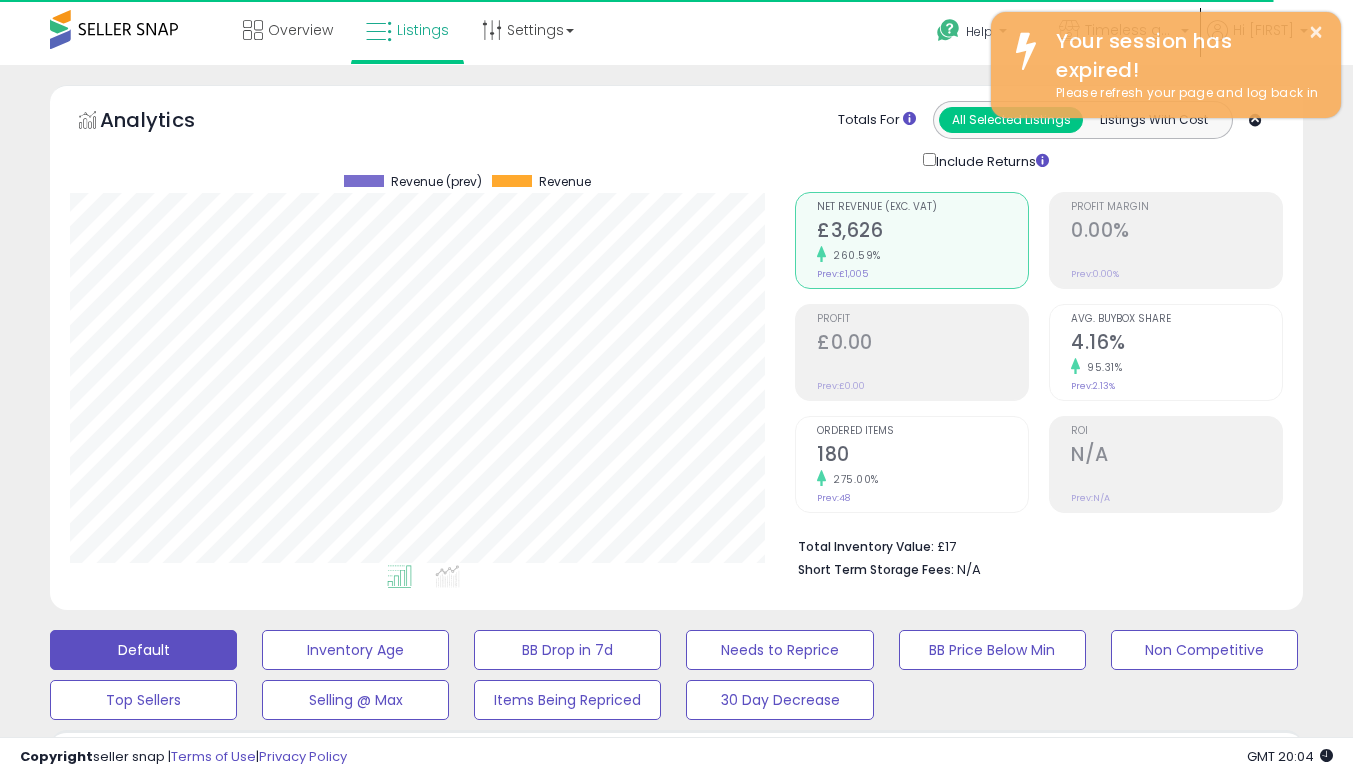 select on "**" 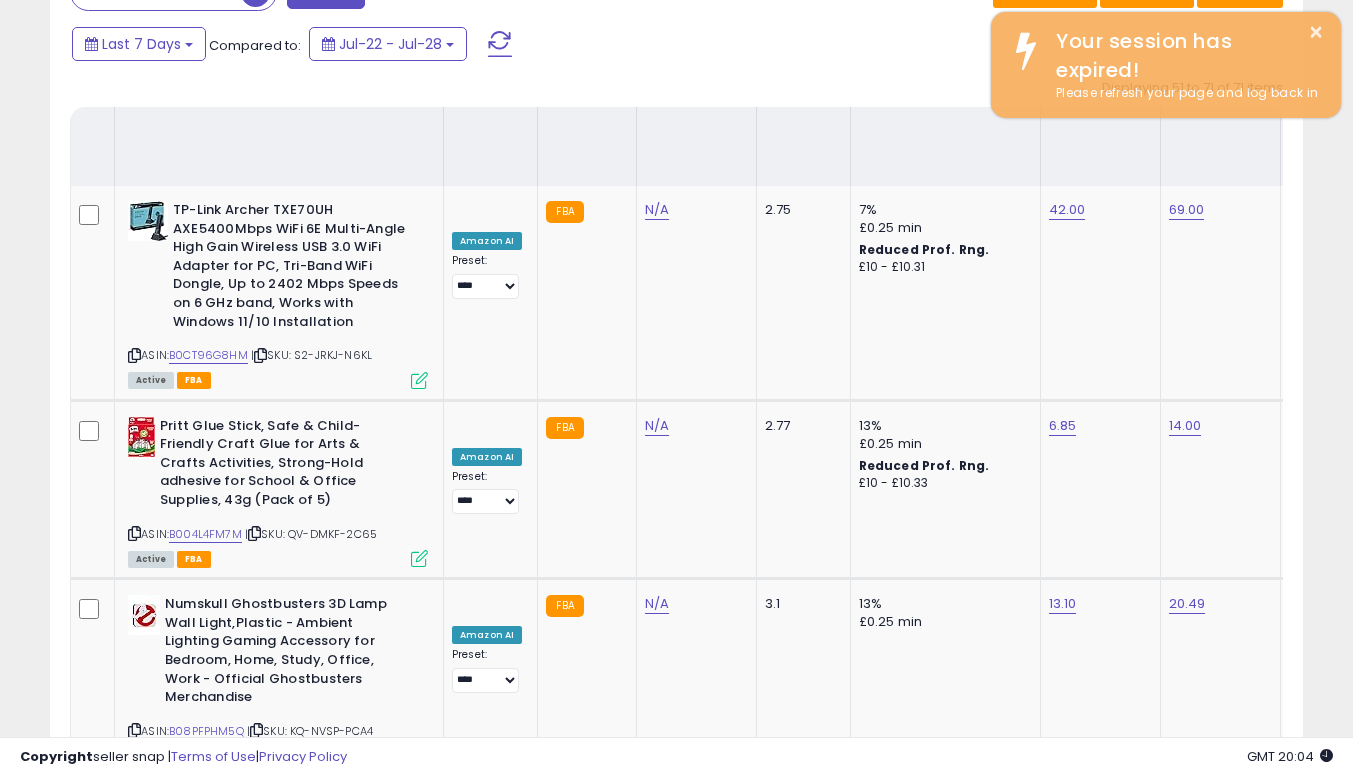 scroll, scrollTop: 0, scrollLeft: 0, axis: both 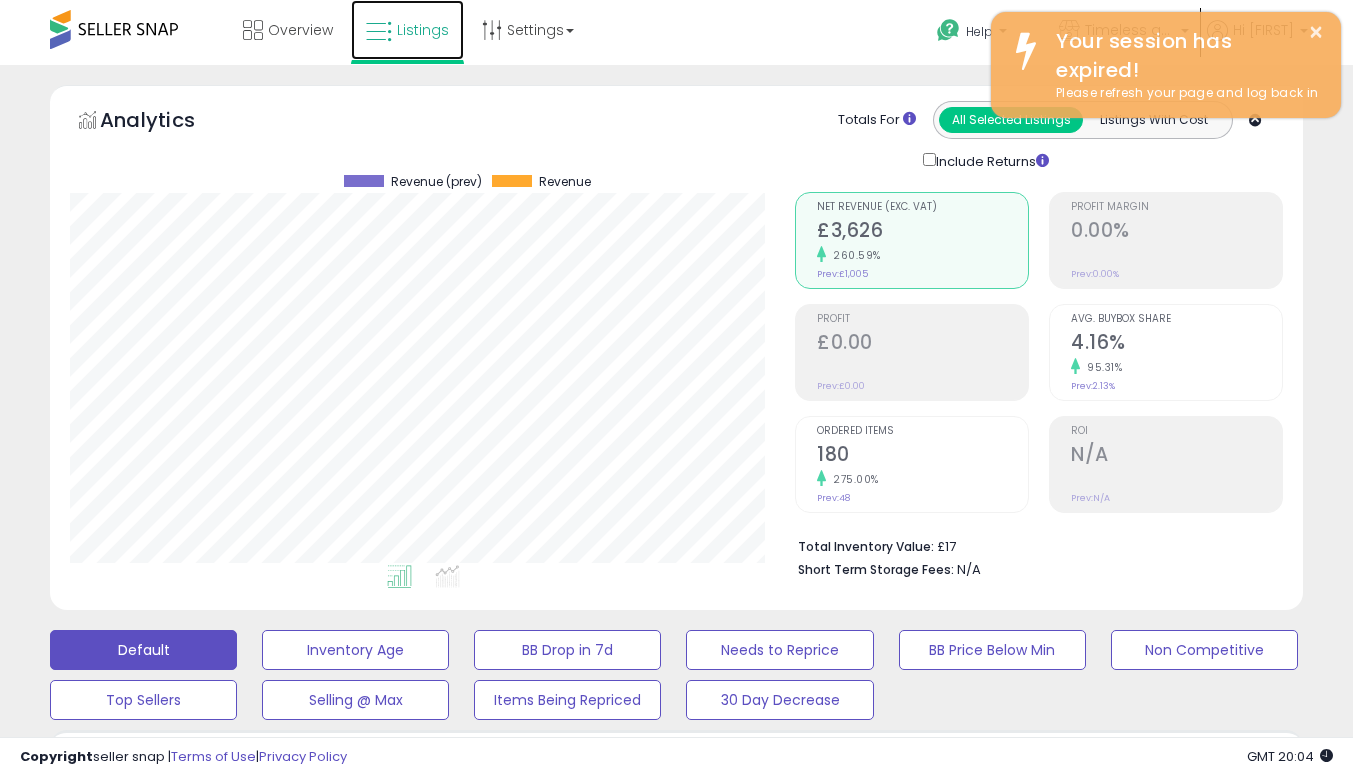 click on "Listings" at bounding box center [407, 30] 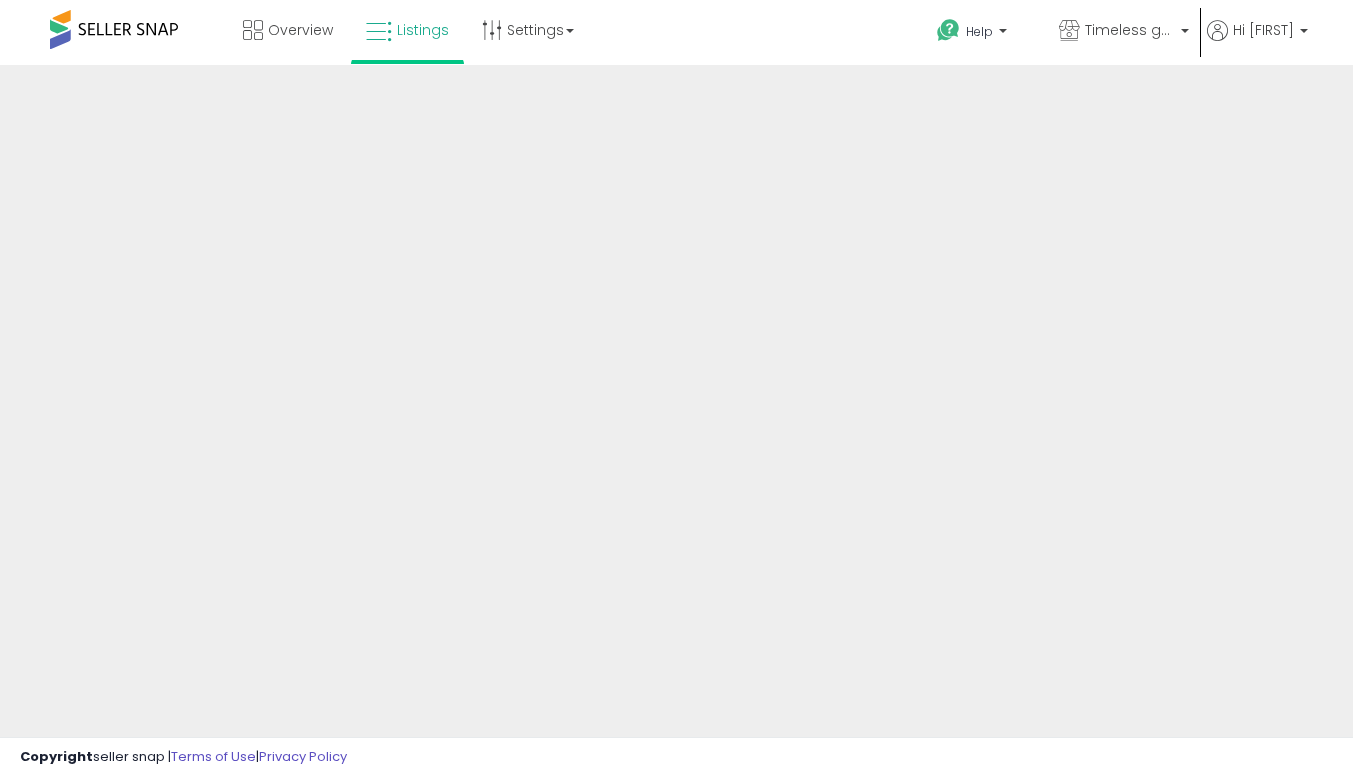scroll, scrollTop: 0, scrollLeft: 0, axis: both 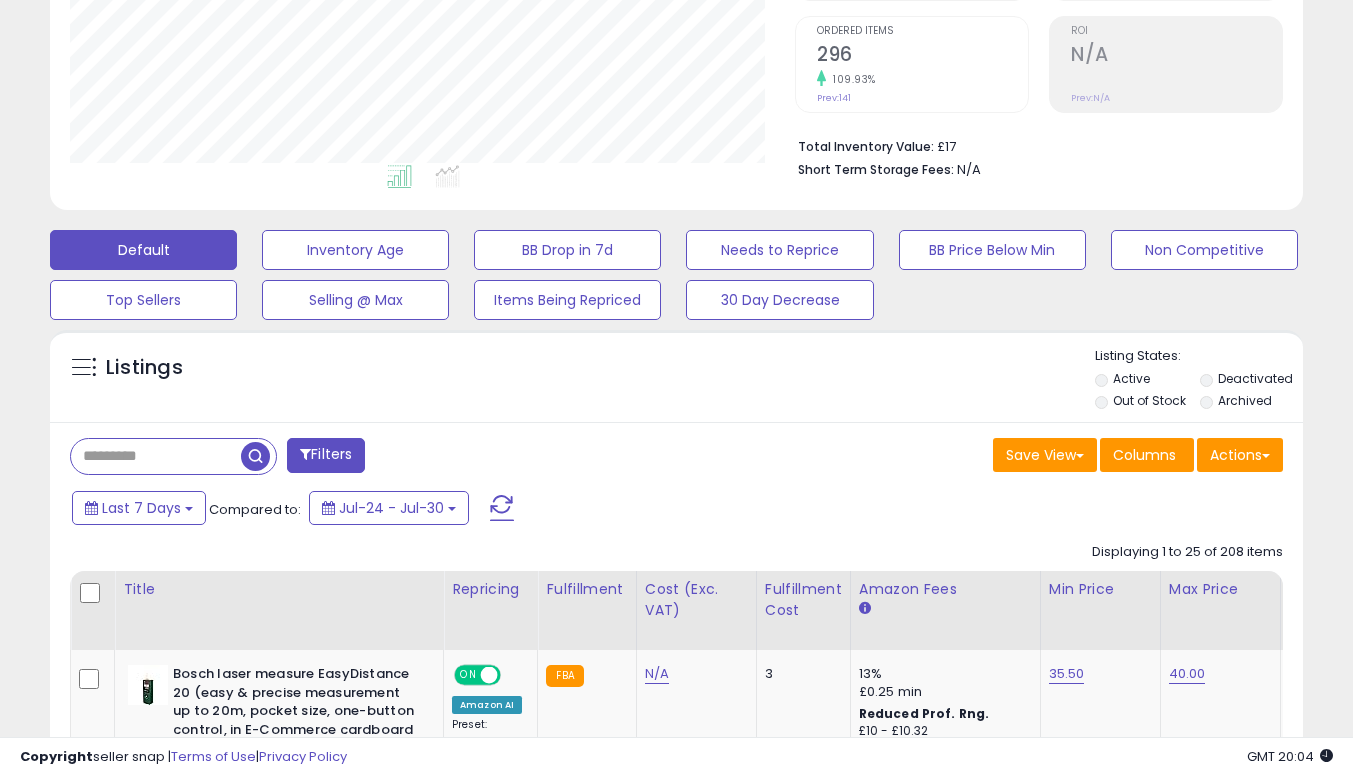 click on "Out of Stock" at bounding box center [1146, 403] 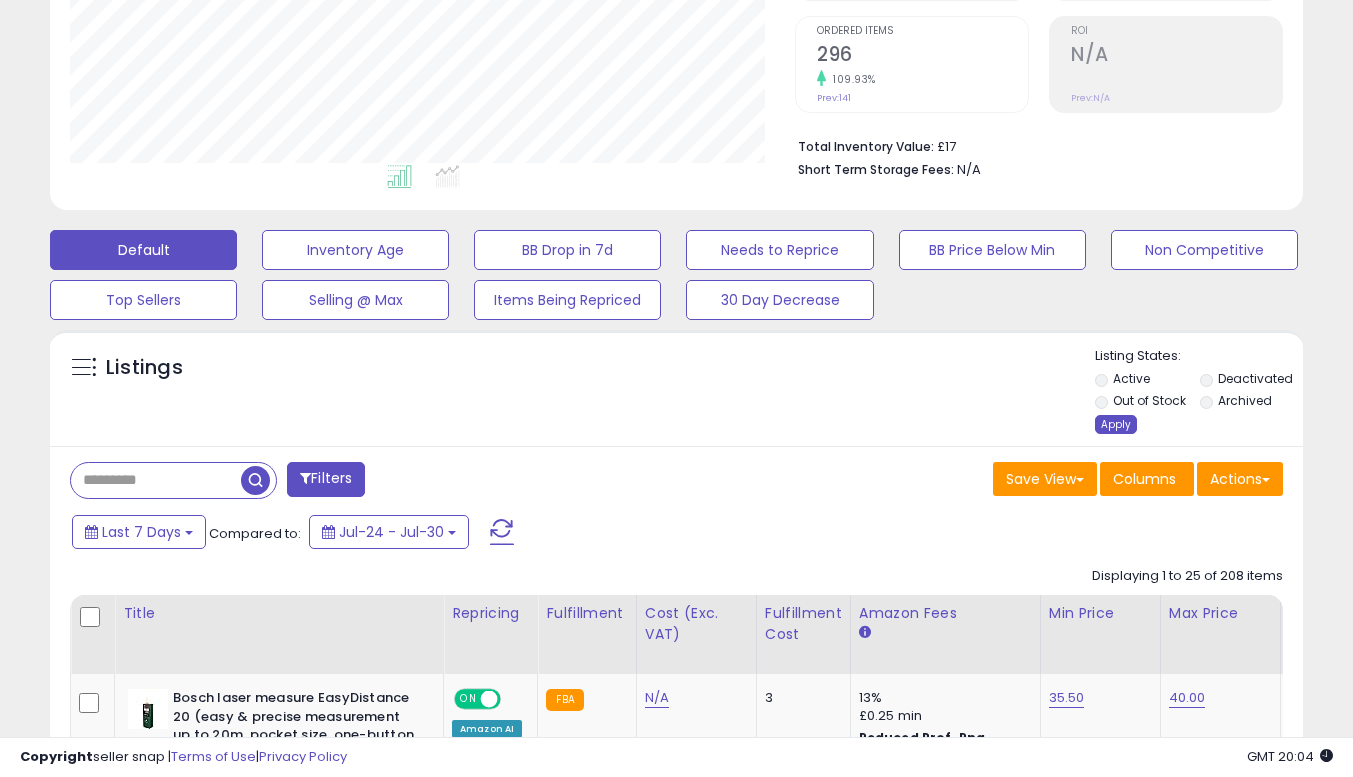 click on "Apply" at bounding box center [1116, 424] 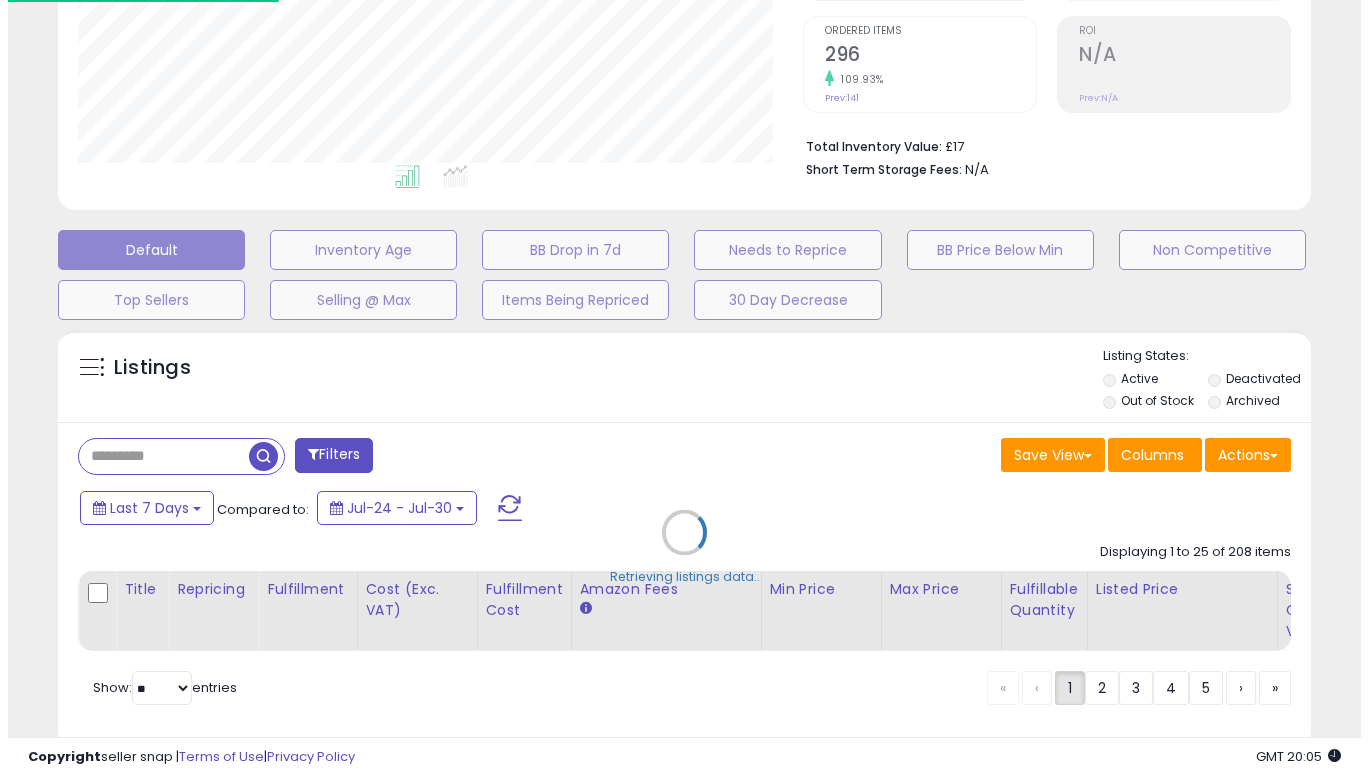 scroll, scrollTop: 999590, scrollLeft: 999266, axis: both 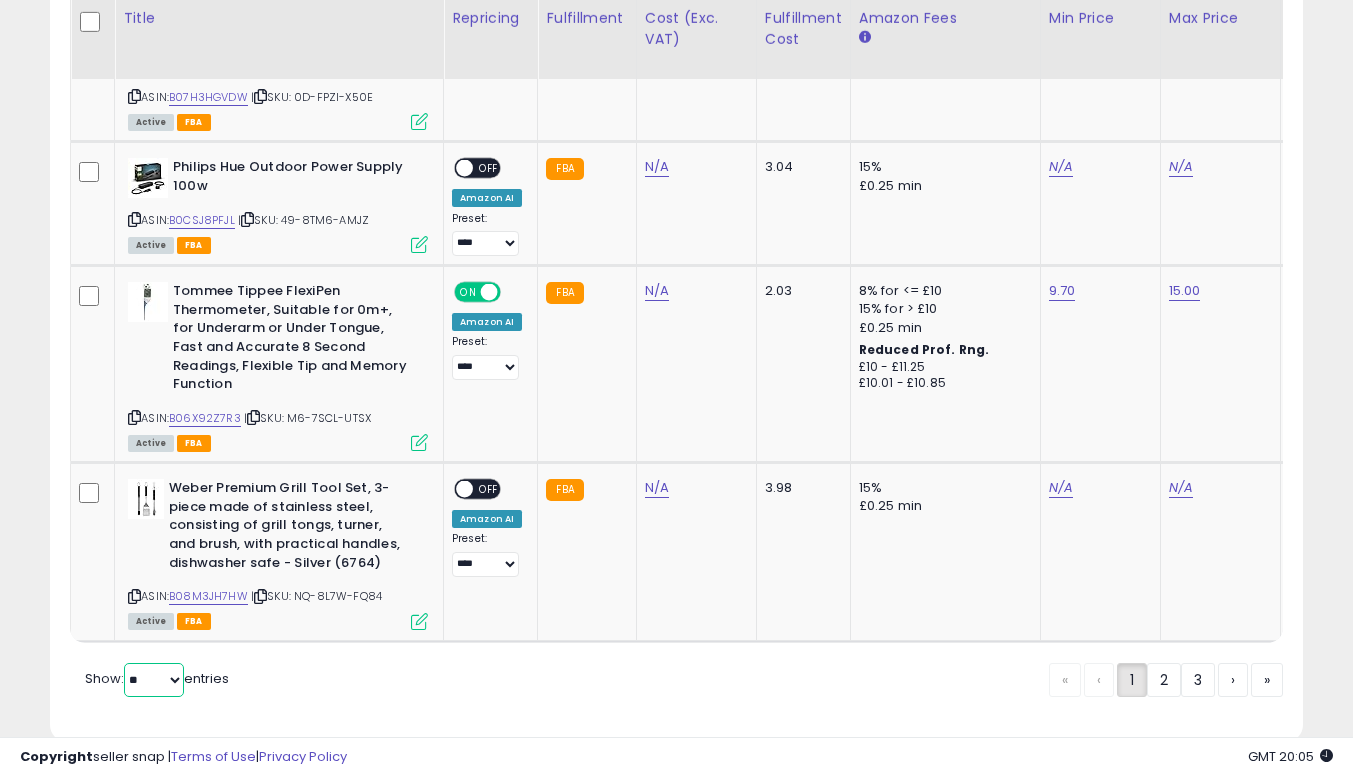 click on "**
**" at bounding box center (154, 680) 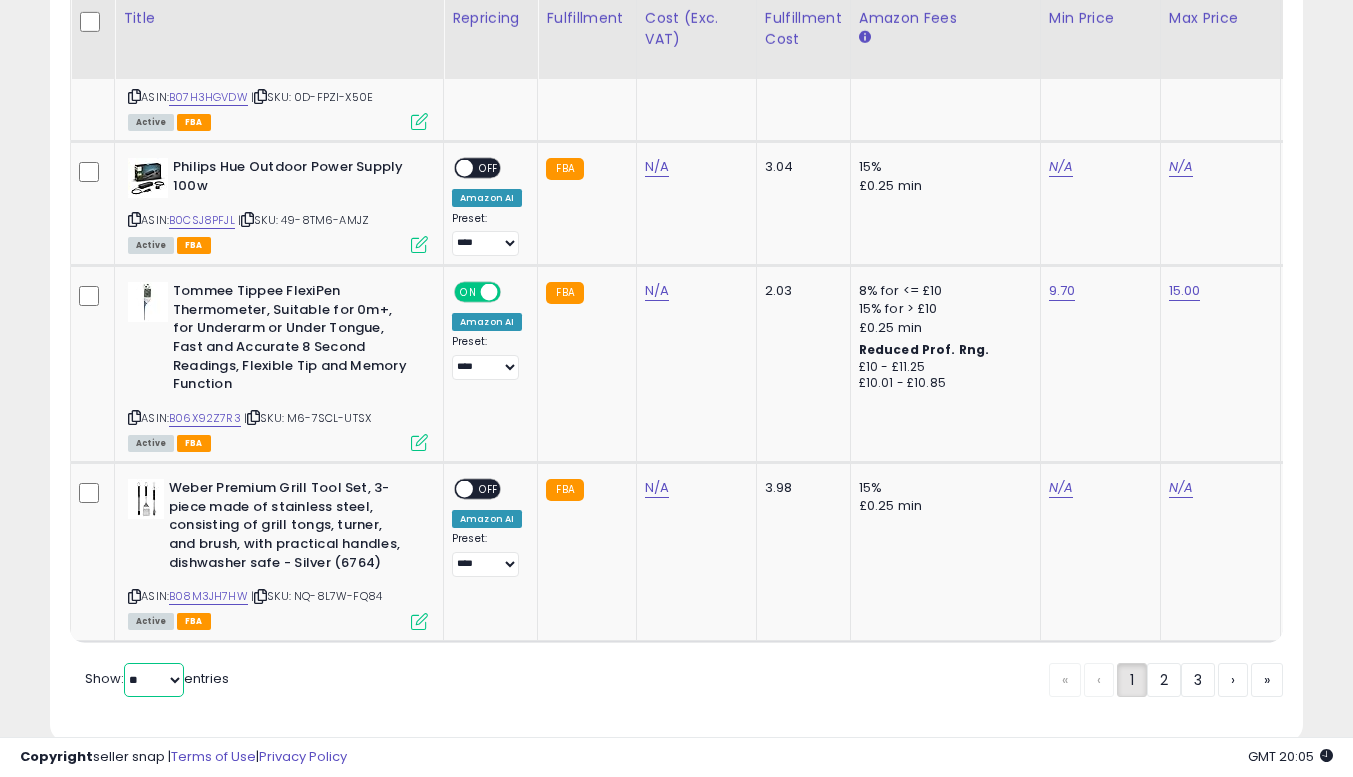 select on "**" 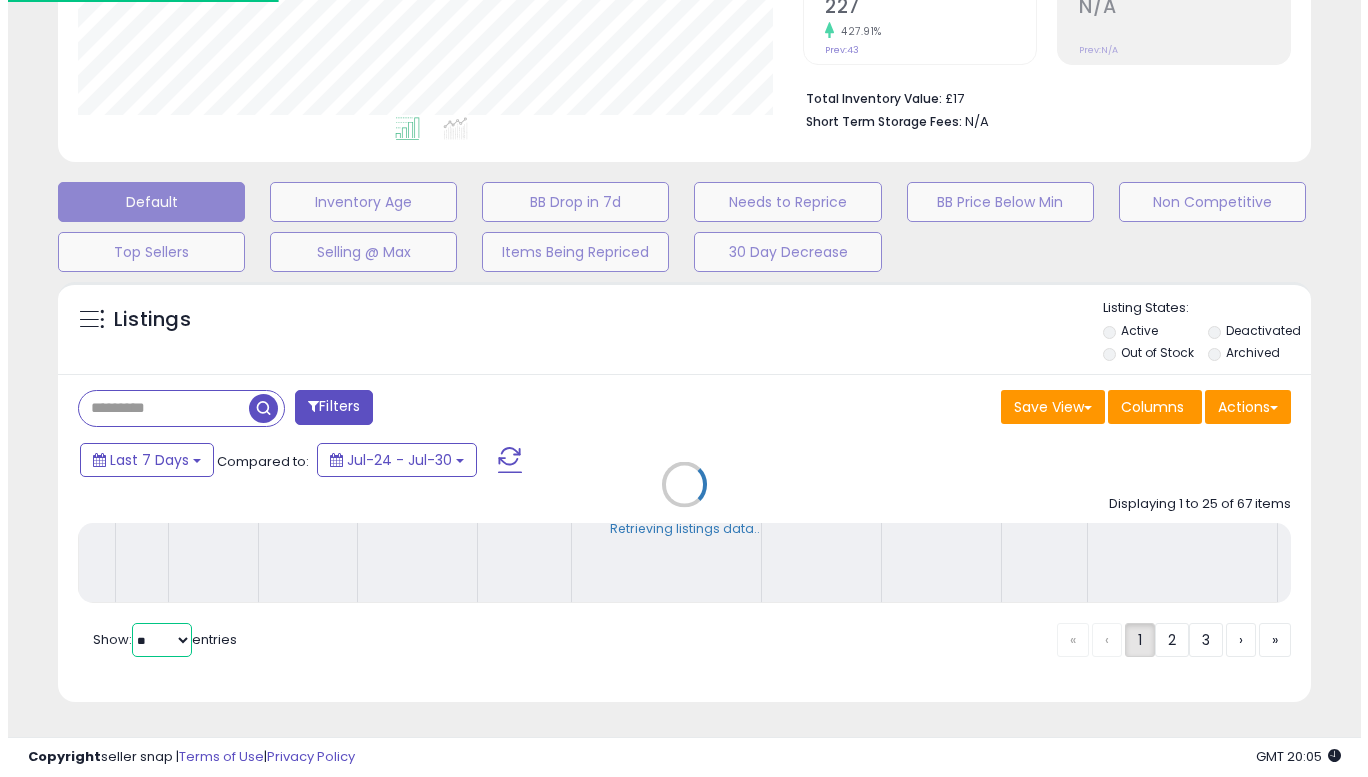 scroll, scrollTop: 463, scrollLeft: 0, axis: vertical 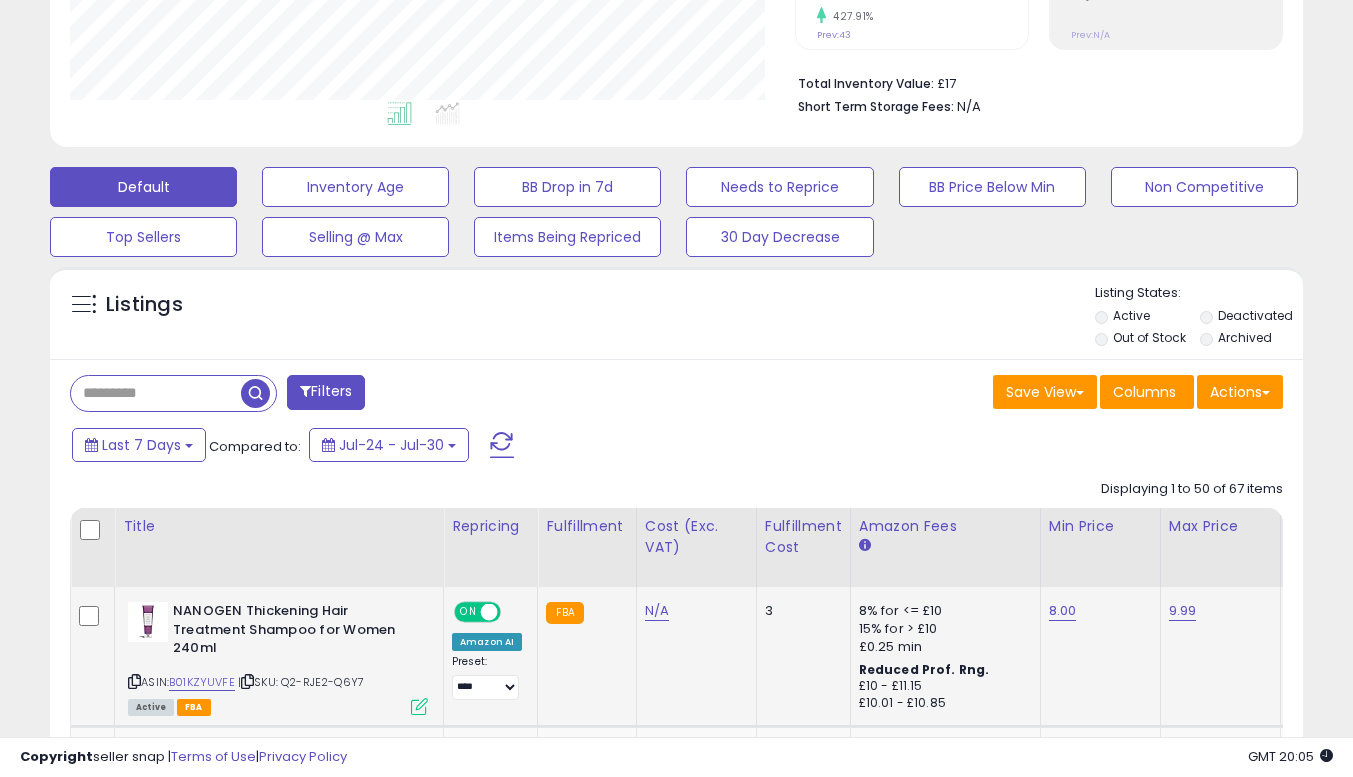 click on "N/A" 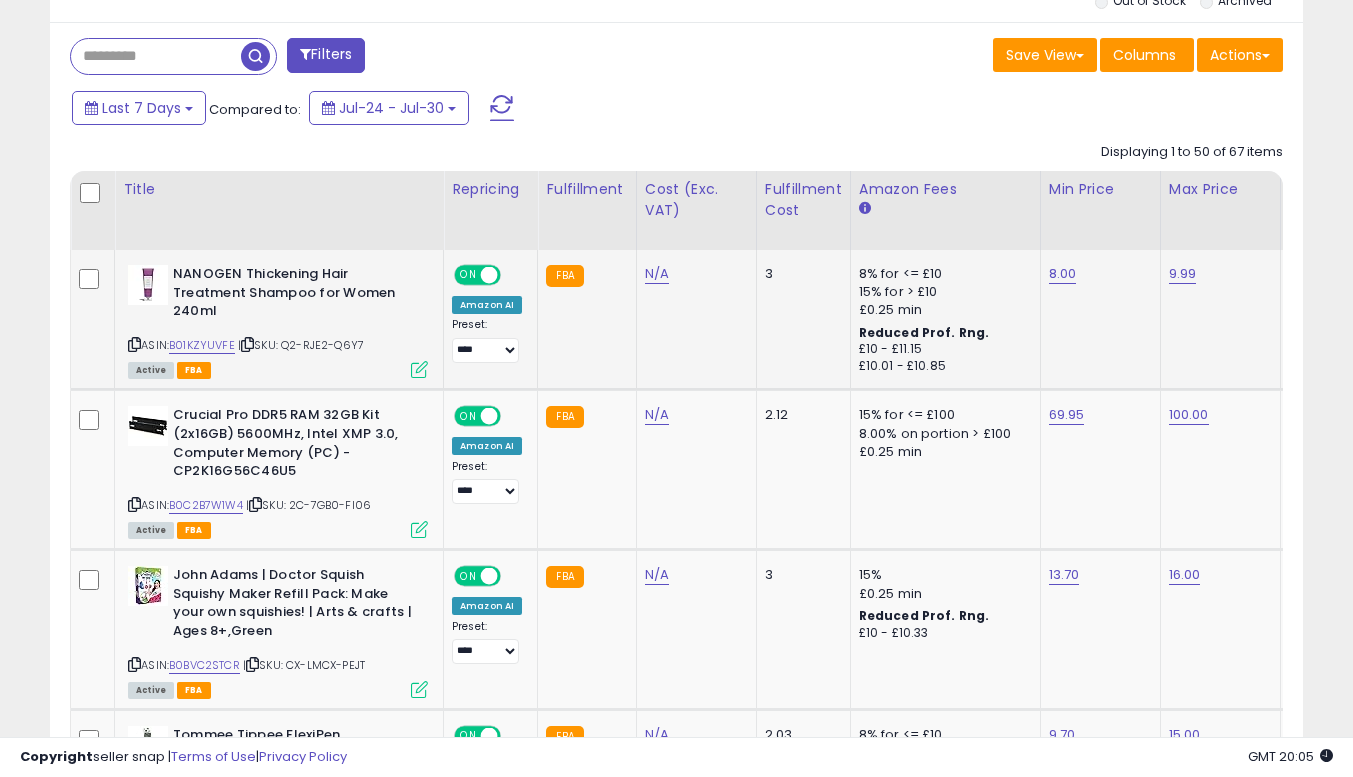 scroll, scrollTop: 823, scrollLeft: 0, axis: vertical 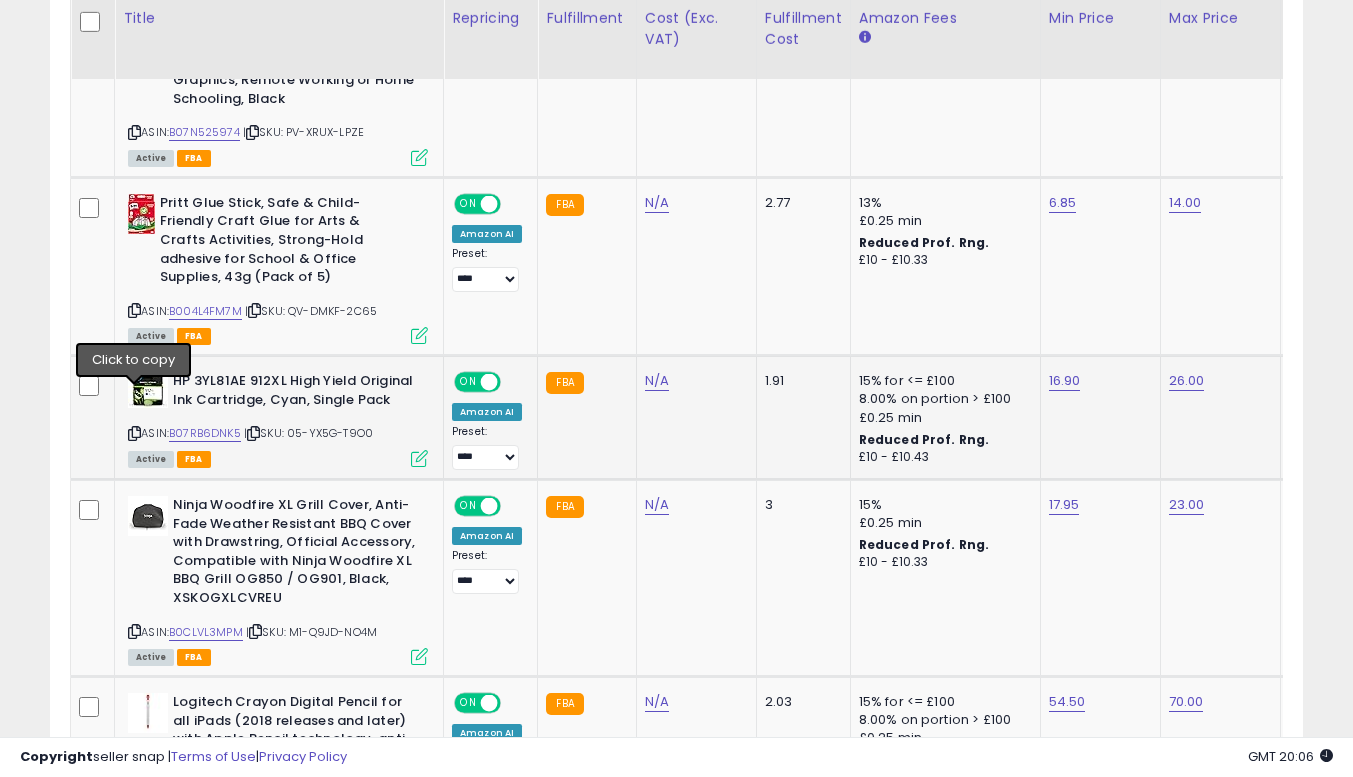 click at bounding box center [134, 433] 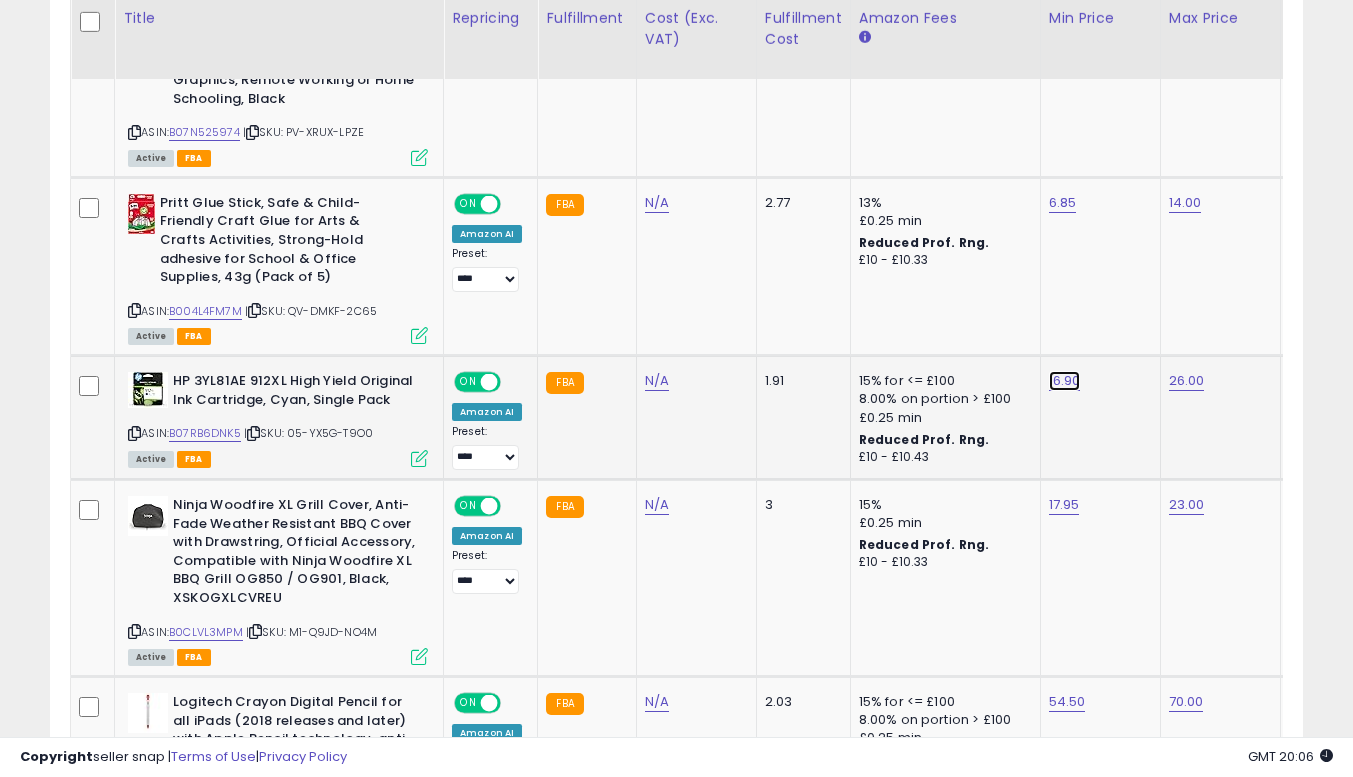 click on "16.90" at bounding box center (1063, -1189) 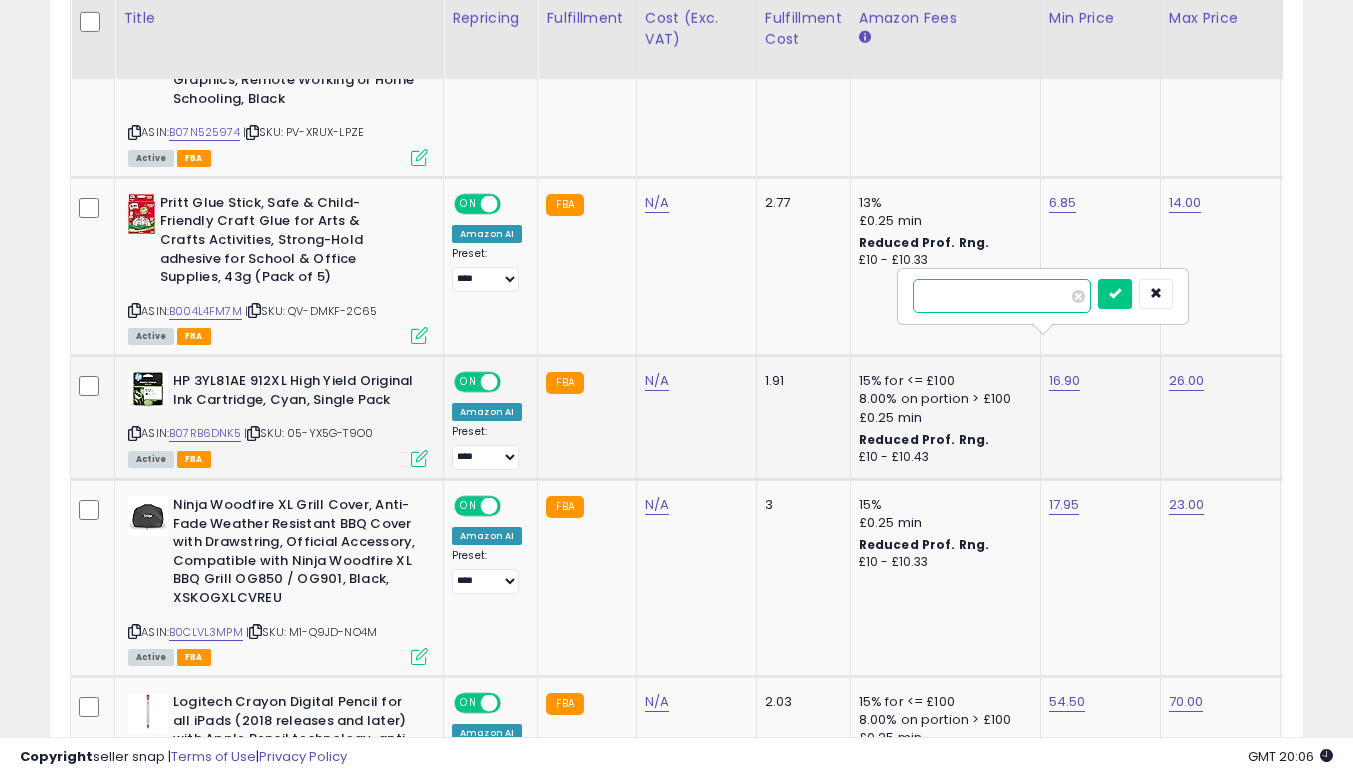 type on "*****" 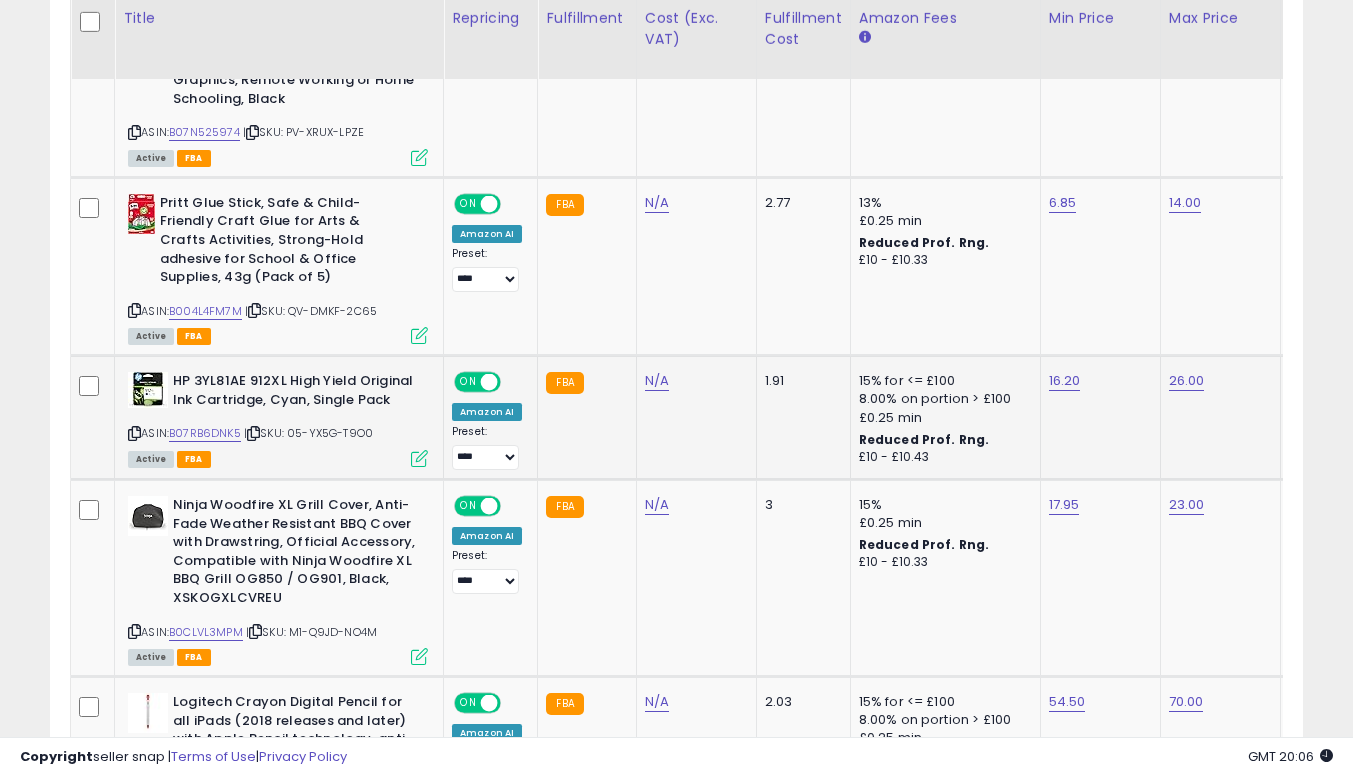 click on "26.00" 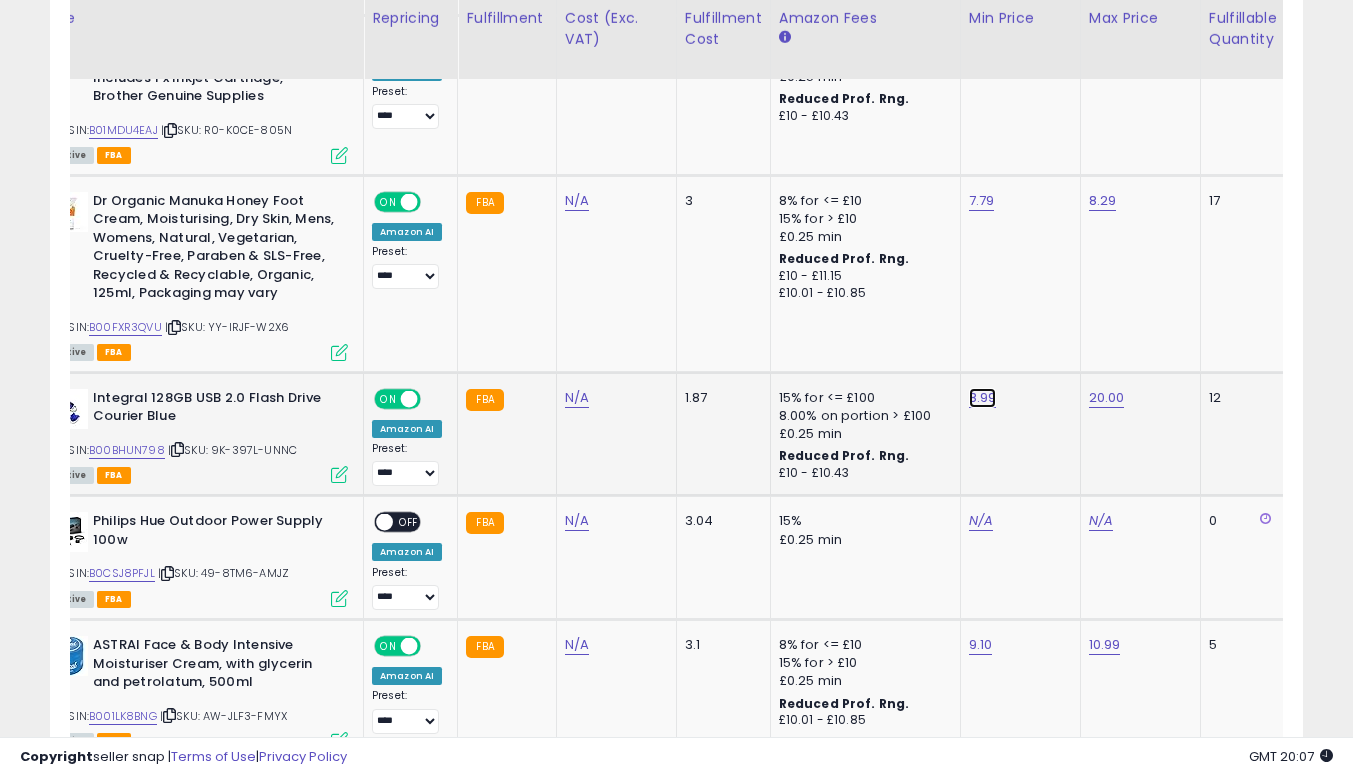 click on "8.99" at bounding box center [983, -2029] 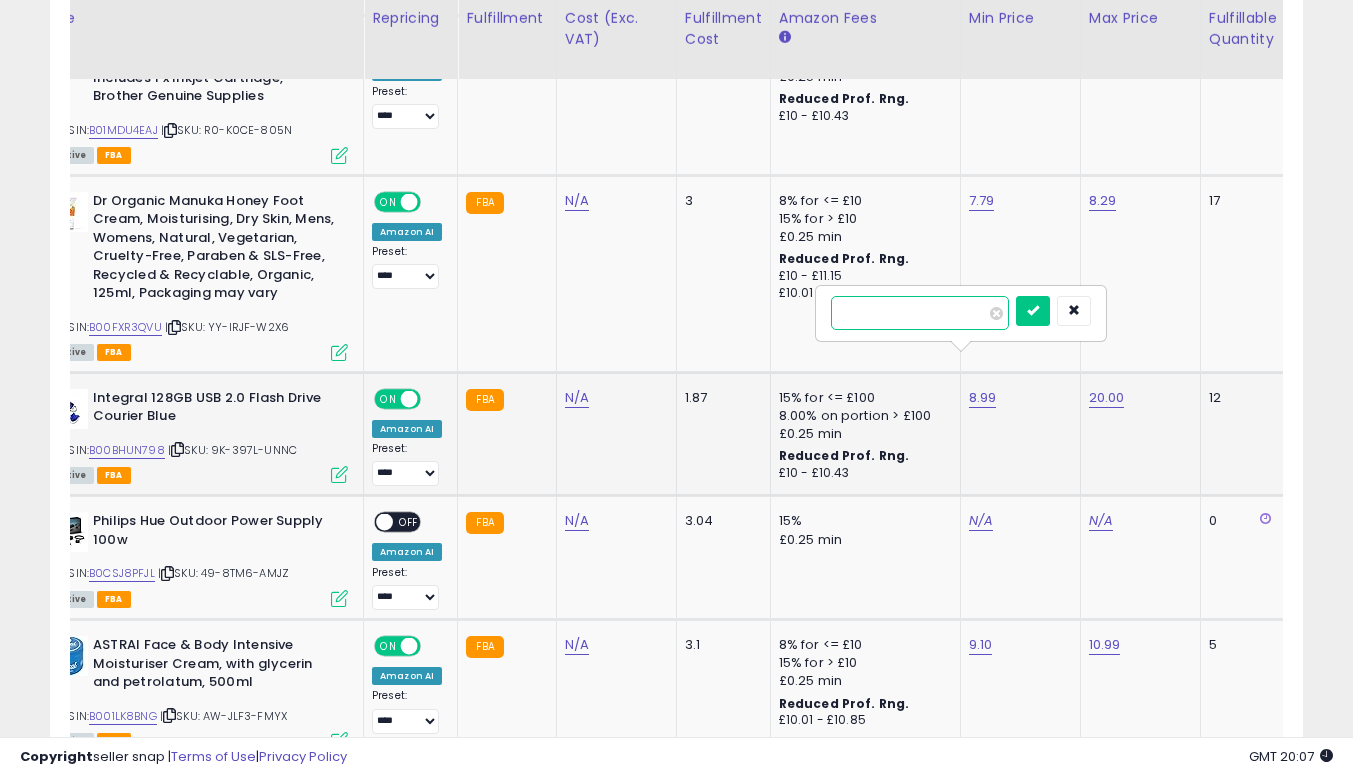 type on "****" 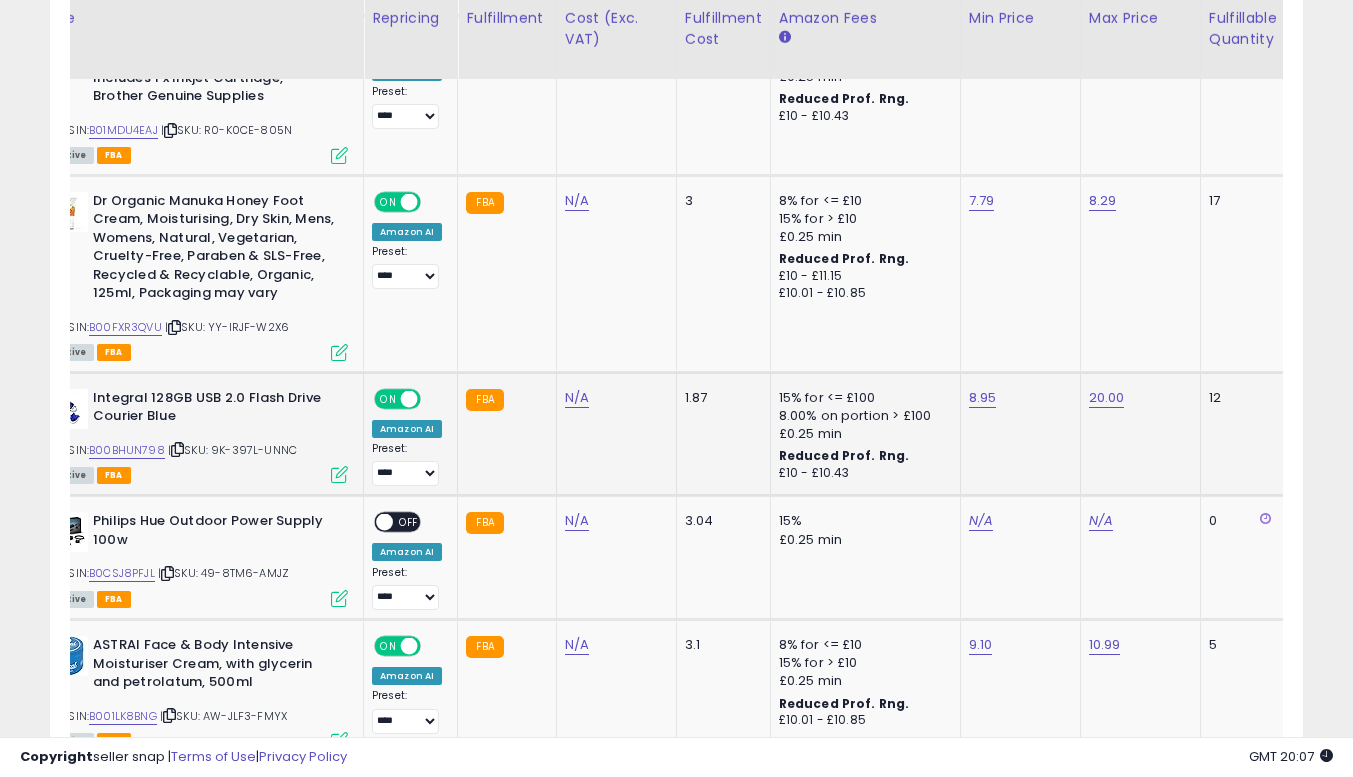 click on "8.95" 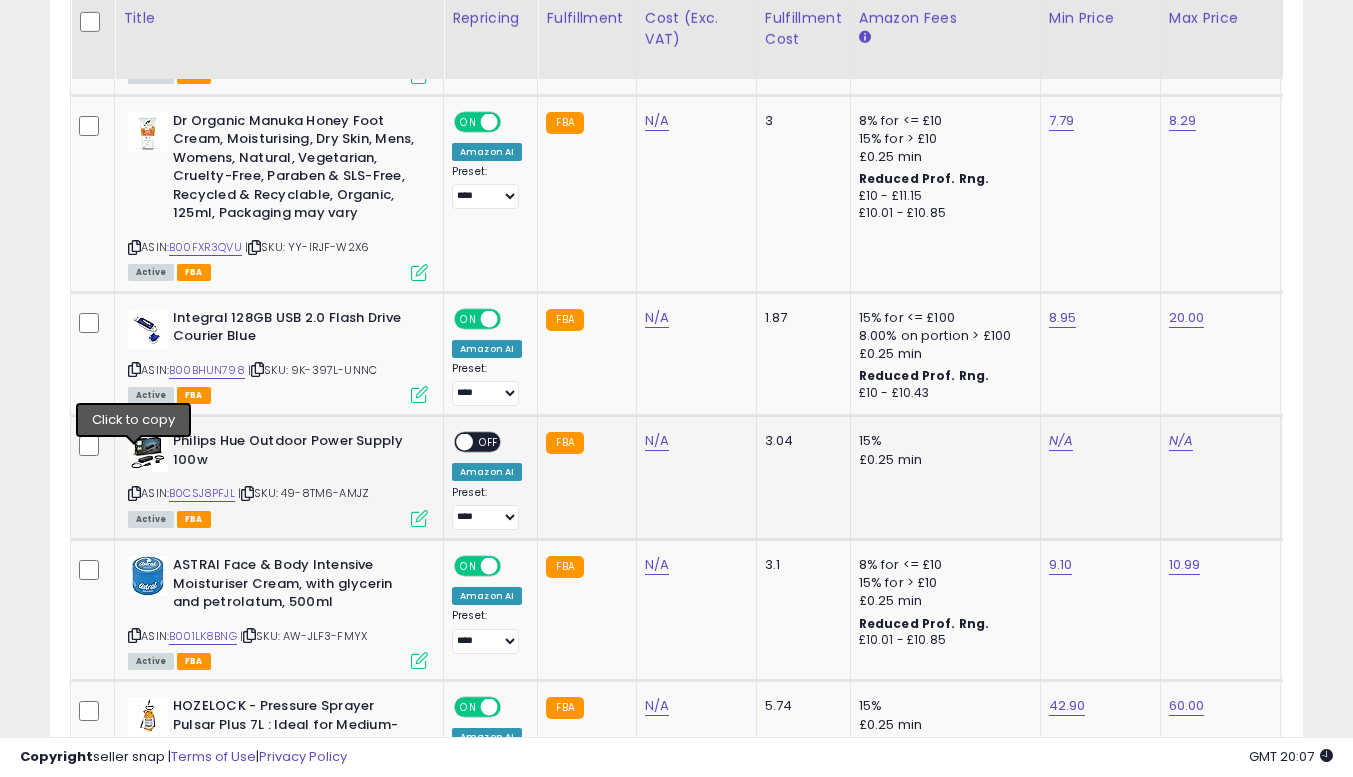 click at bounding box center [134, 493] 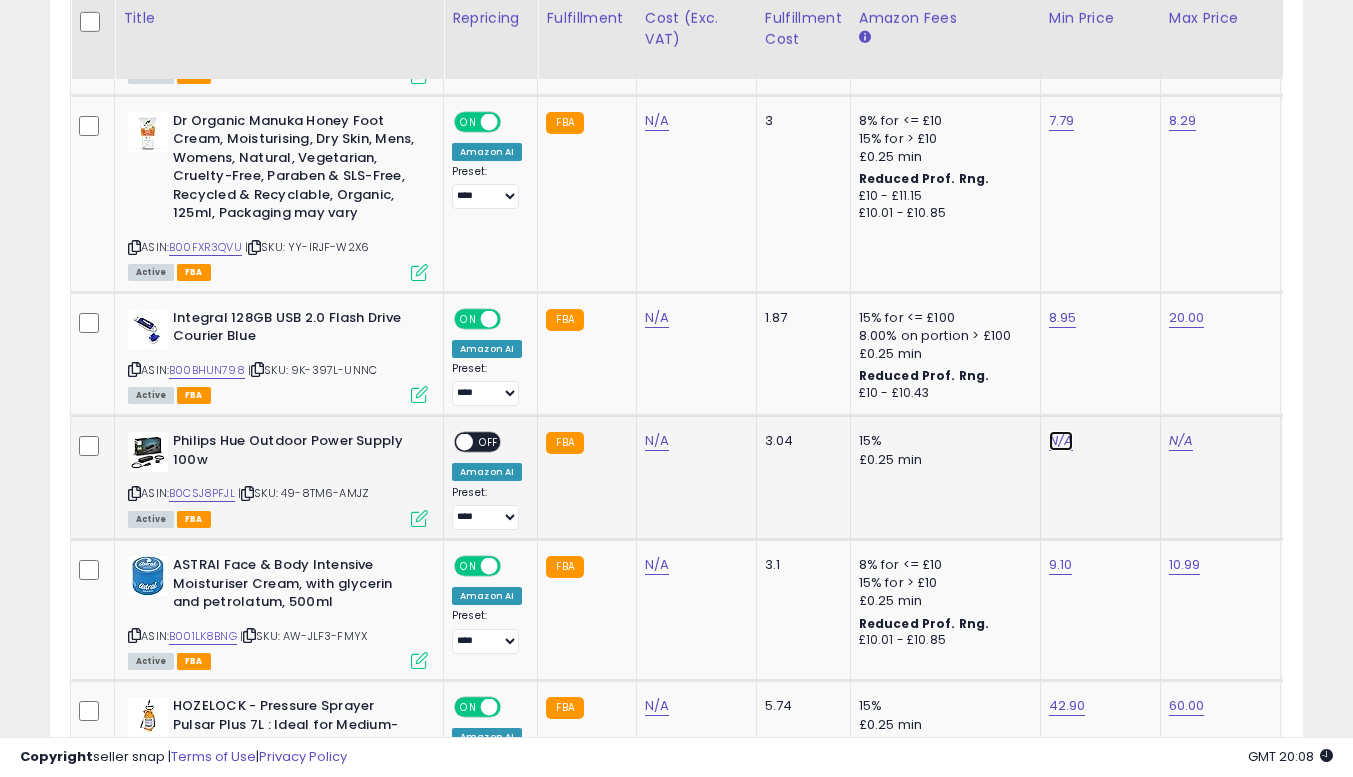 click on "N/A" at bounding box center [1061, 441] 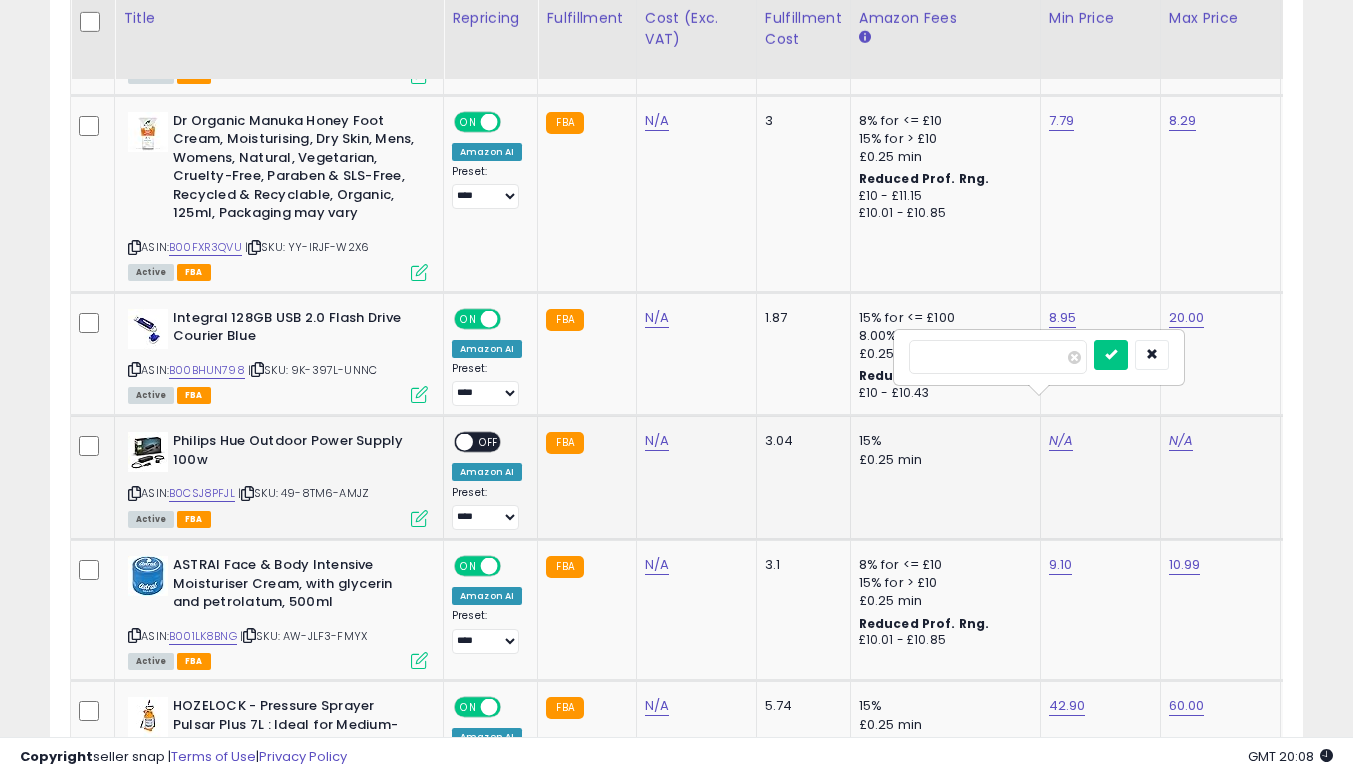 type on "*****" 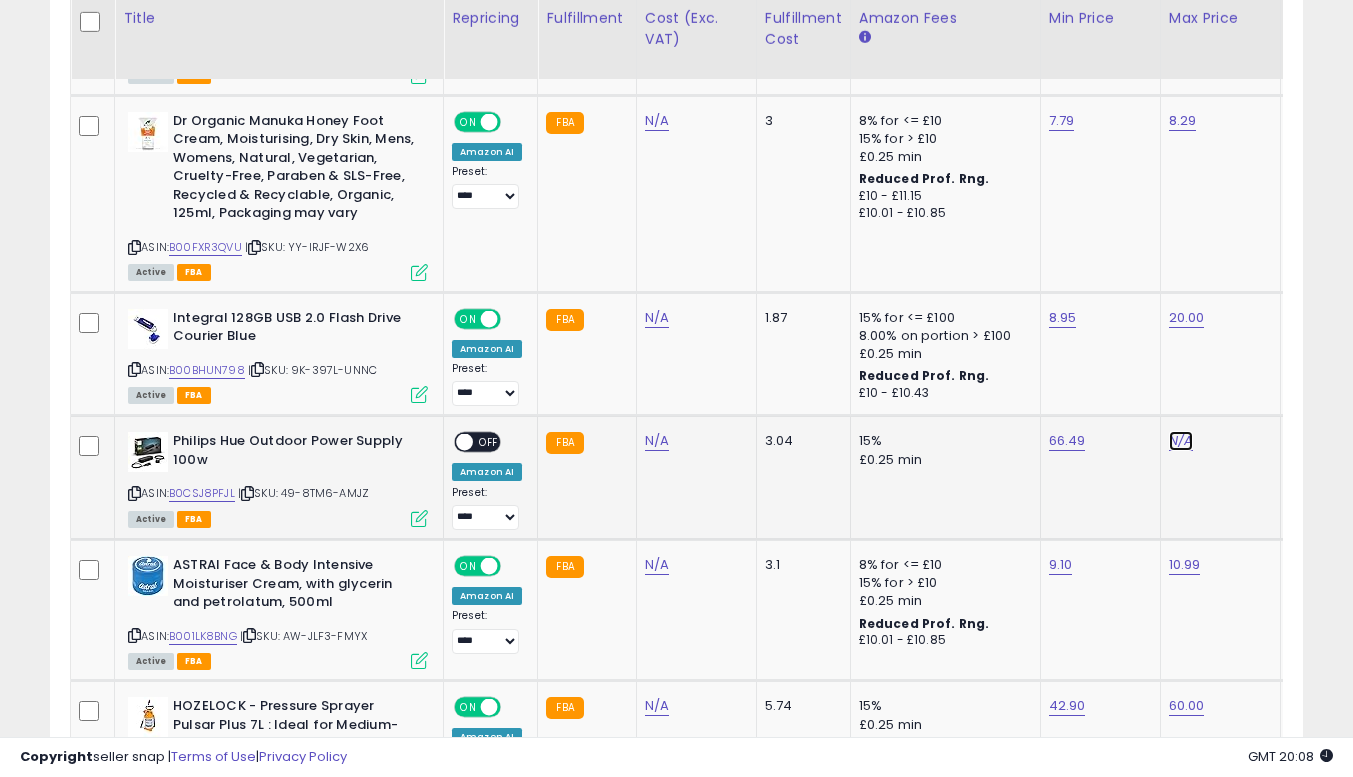 click on "N/A" at bounding box center (1181, 441) 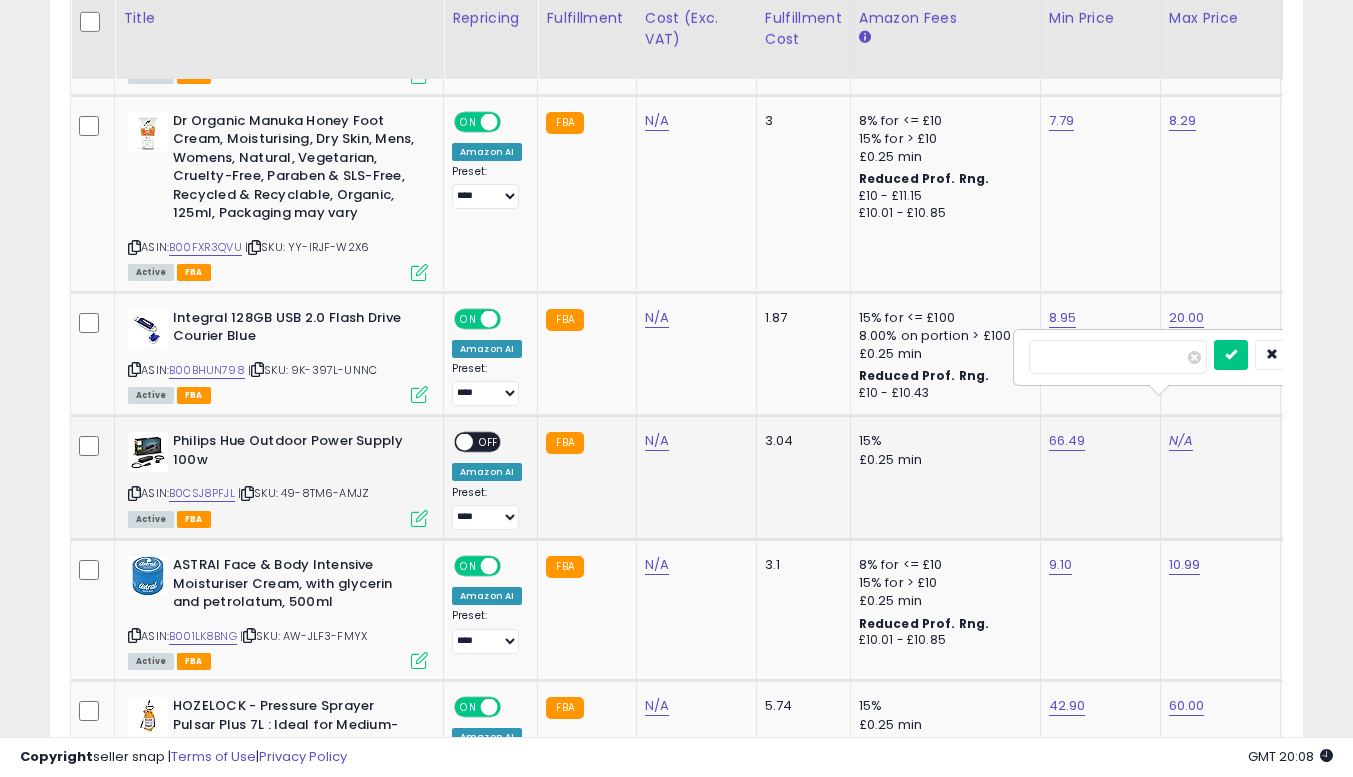 scroll, scrollTop: 0, scrollLeft: 87, axis: horizontal 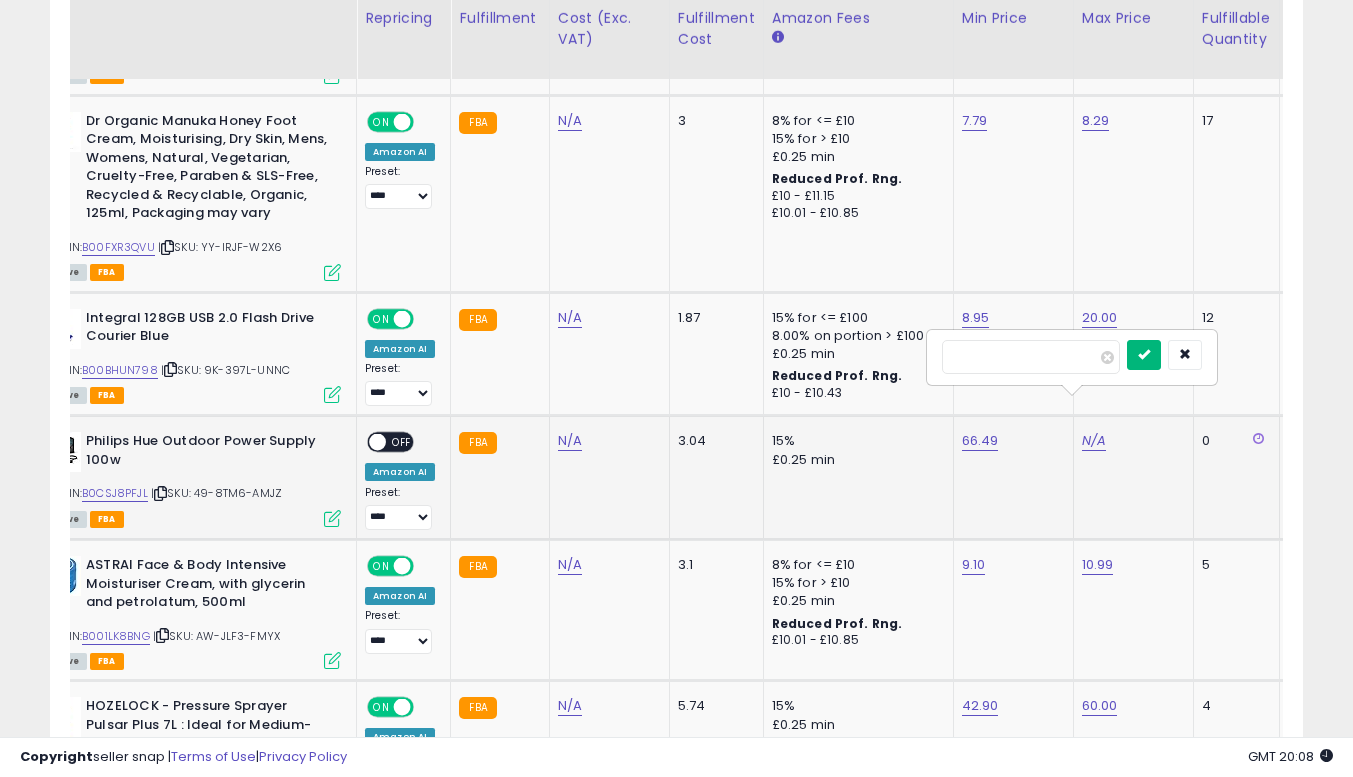 type on "**" 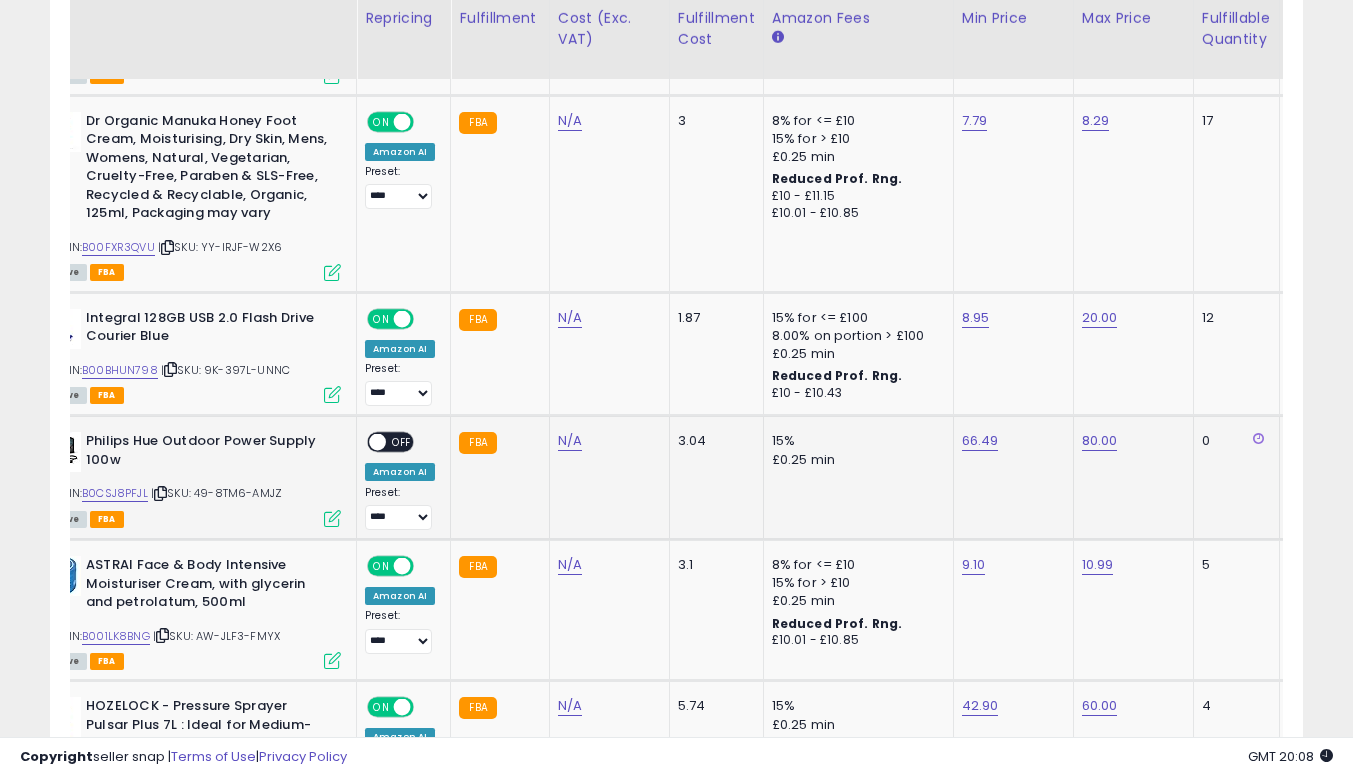 click on "OFF" at bounding box center (402, 442) 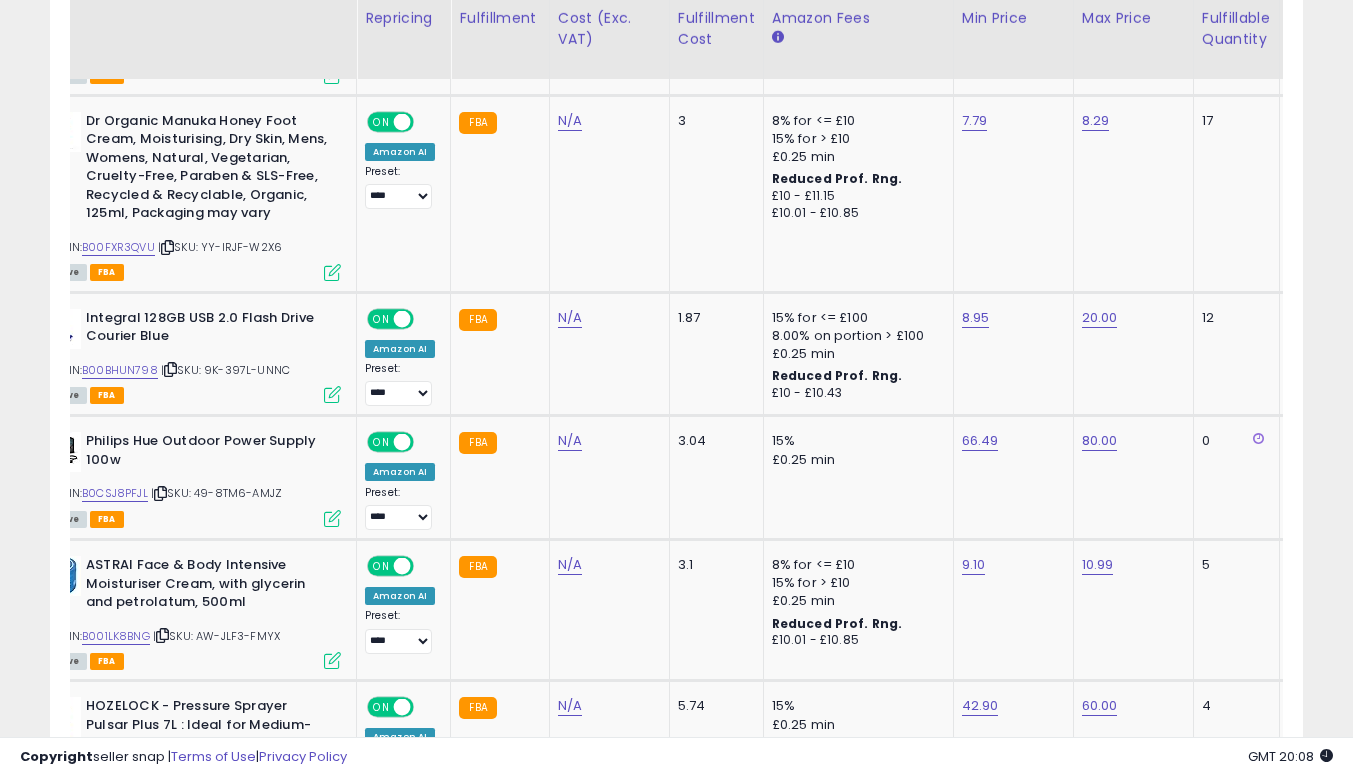 click on "66.49" 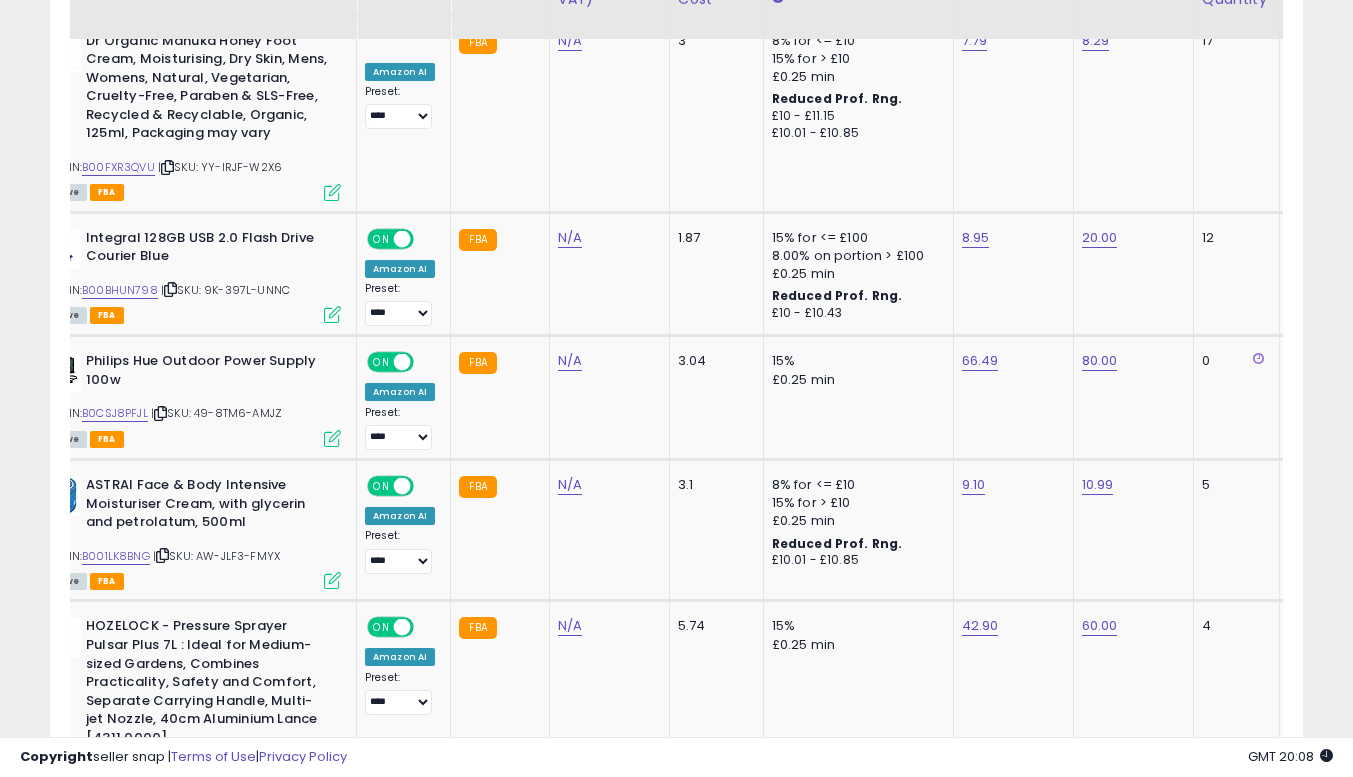 scroll, scrollTop: 3263, scrollLeft: 0, axis: vertical 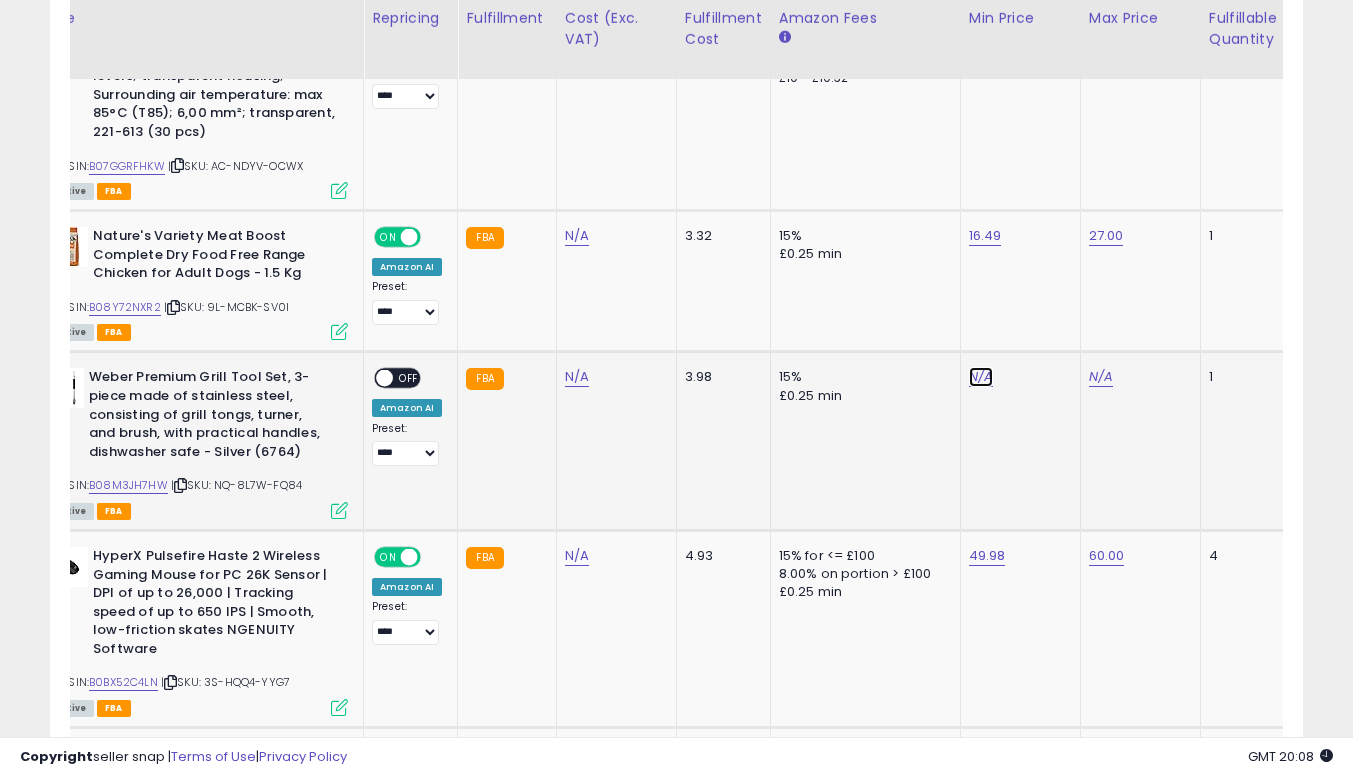 click on "N/A" at bounding box center (981, 377) 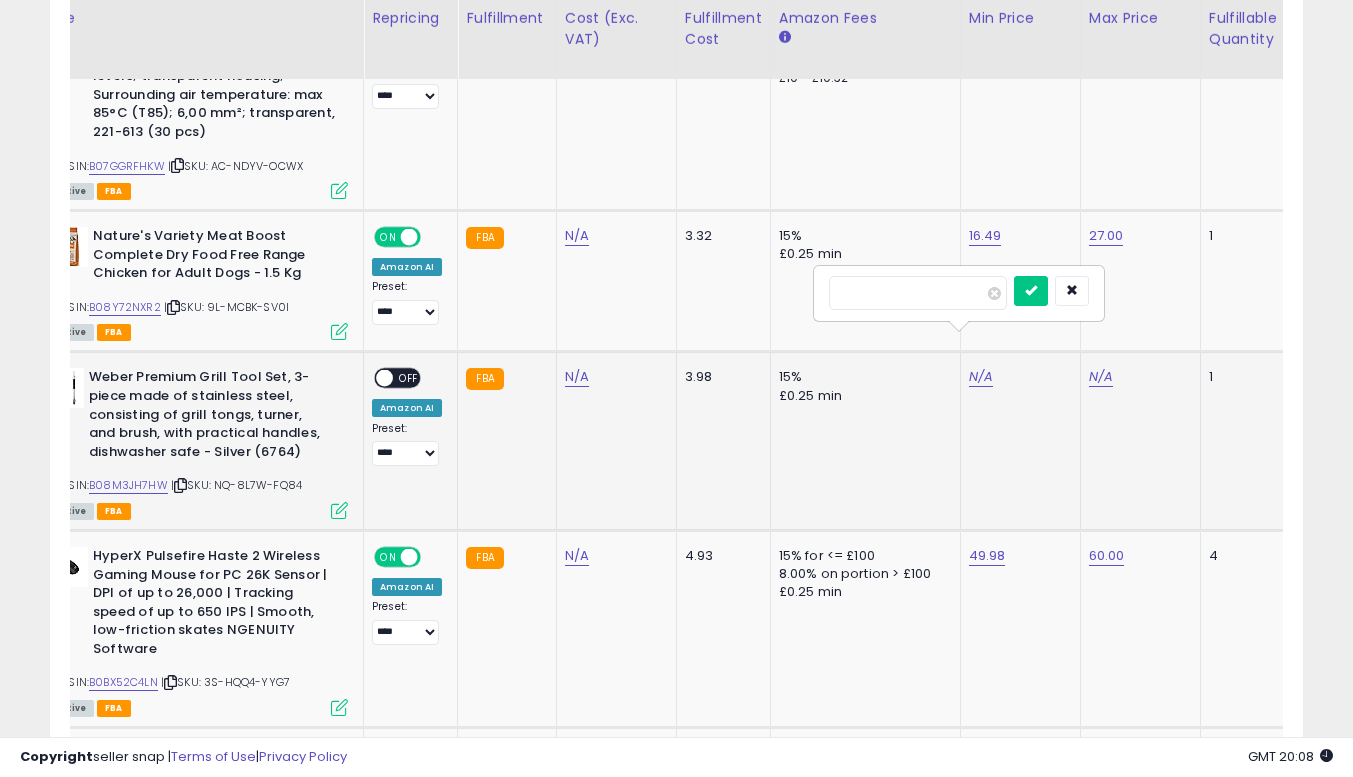 type on "**" 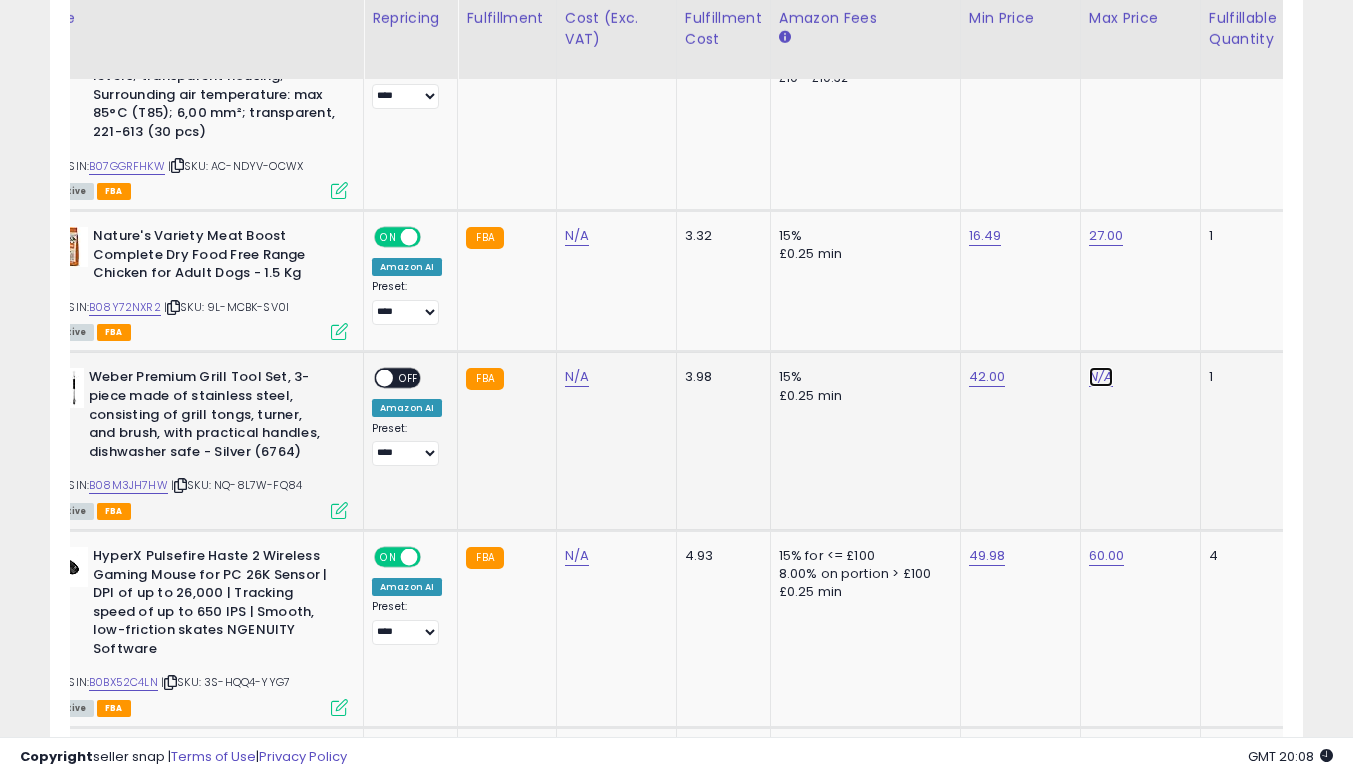 click on "N/A" at bounding box center [1101, 377] 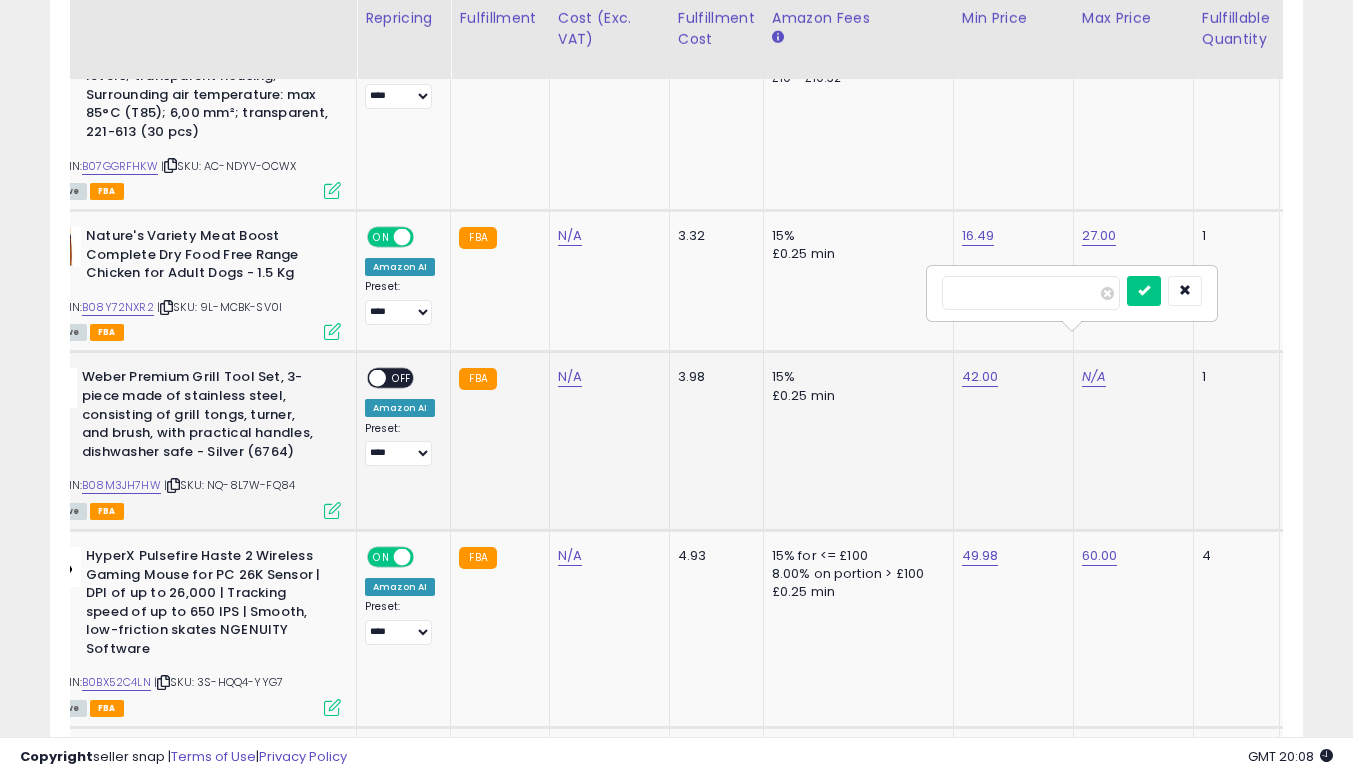 type on "**" 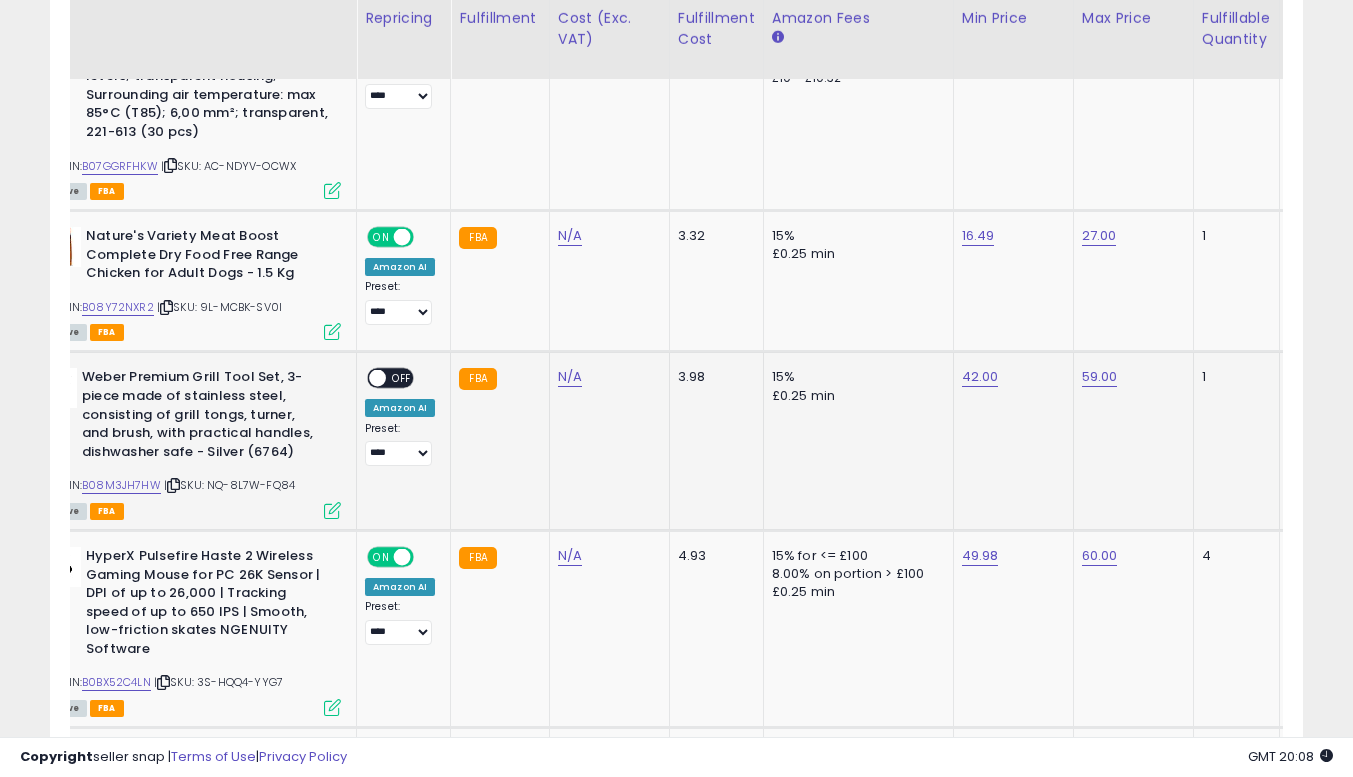 click on "OFF" at bounding box center [402, 378] 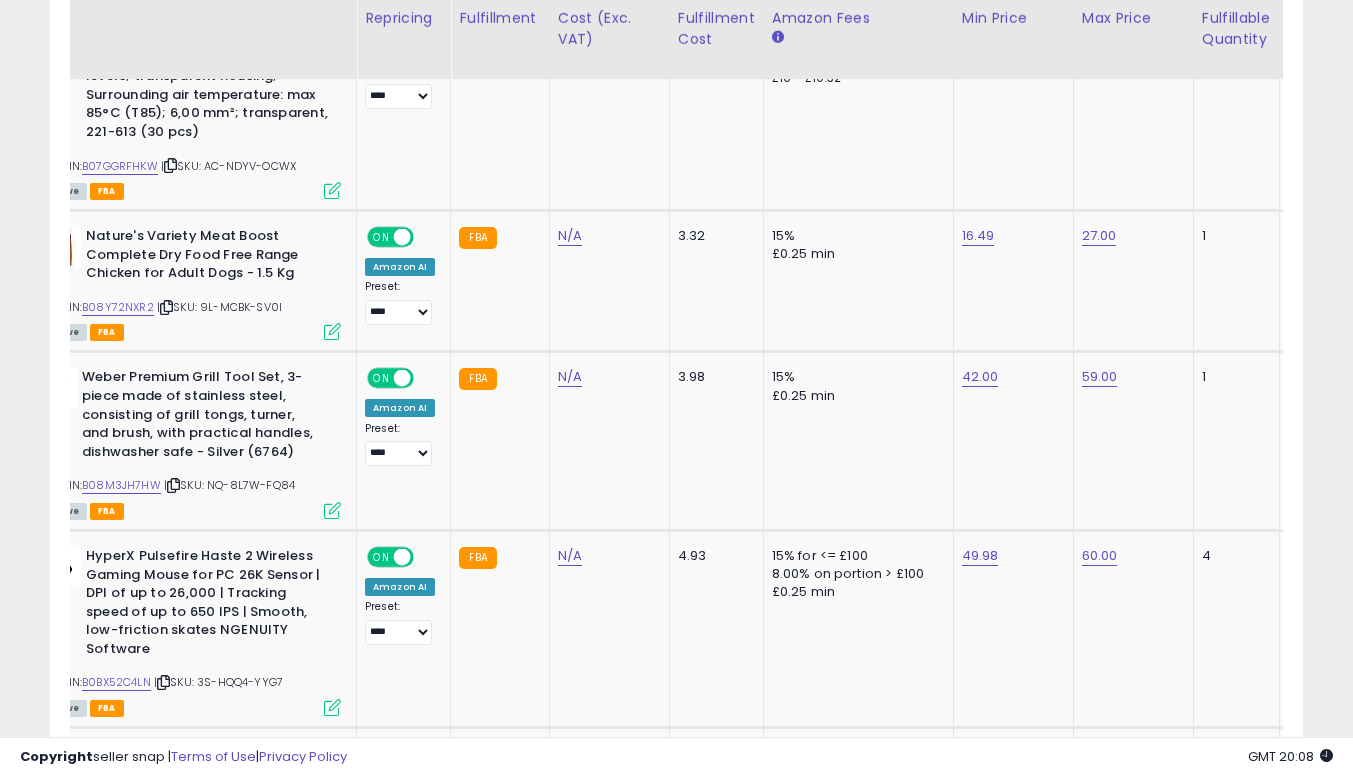 click on "42.00" 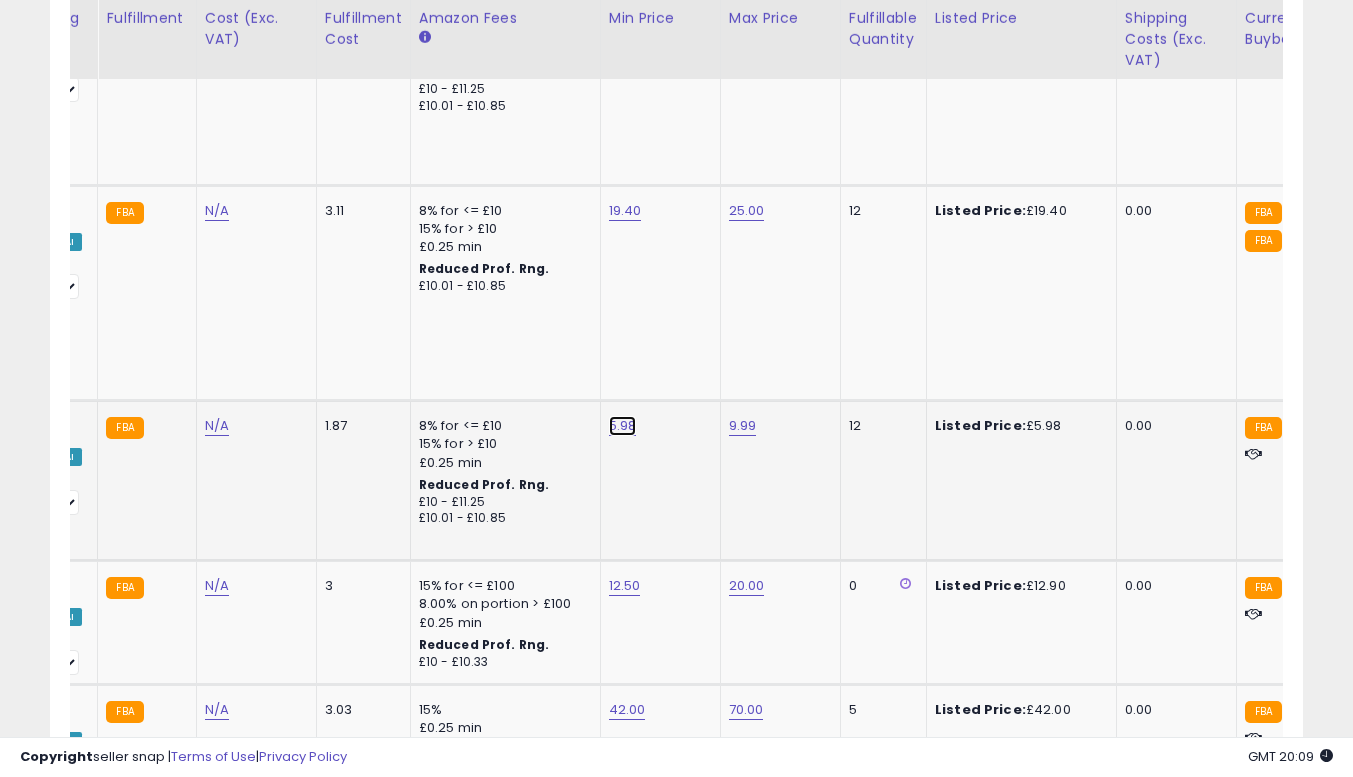 click on "5.98" at bounding box center [623, -6909] 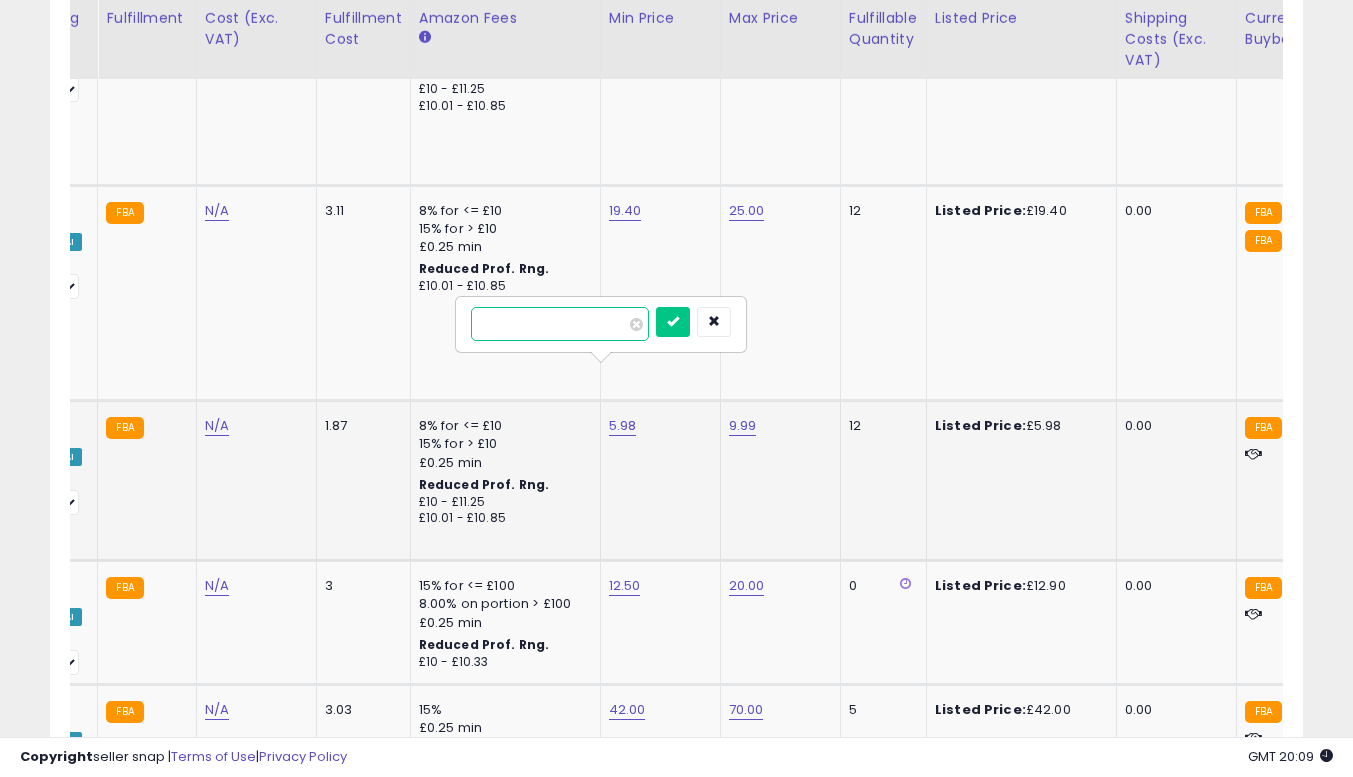 type on "****" 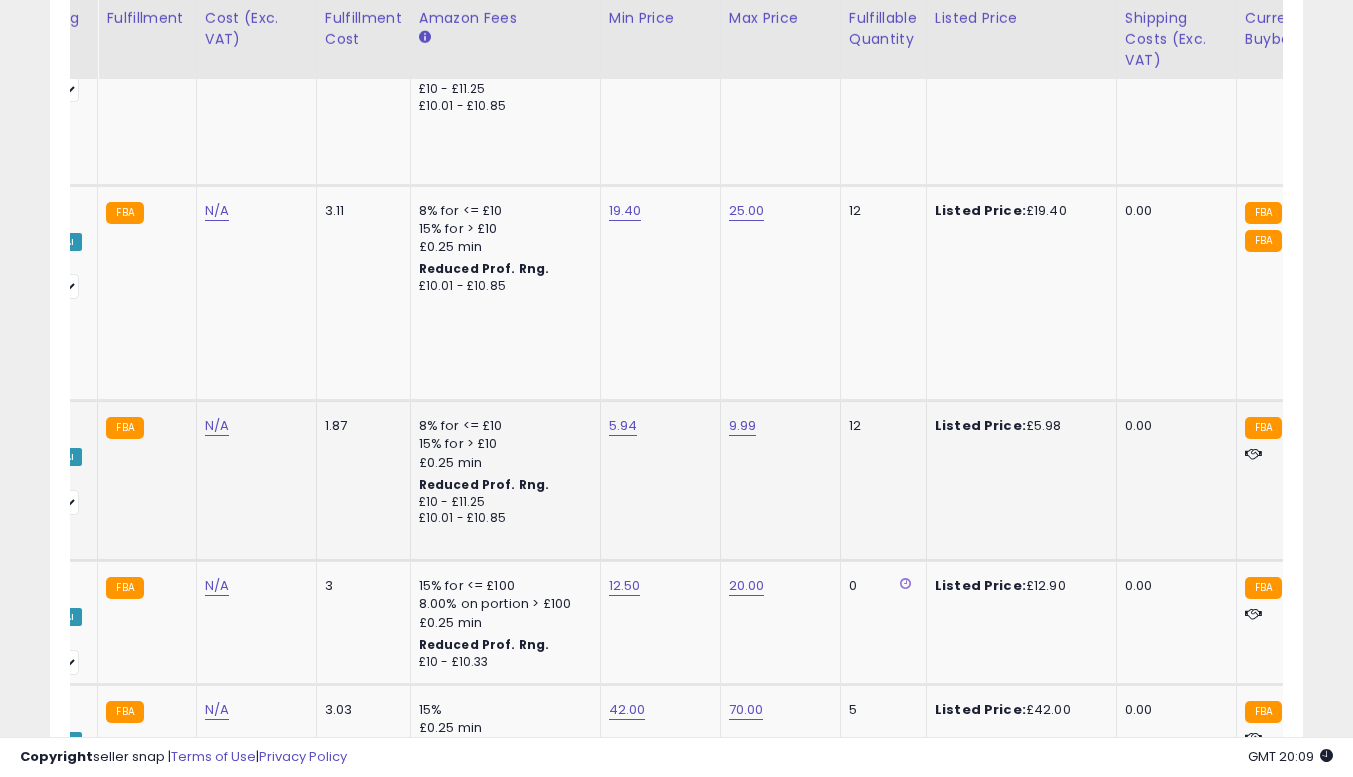 click on "9.99" 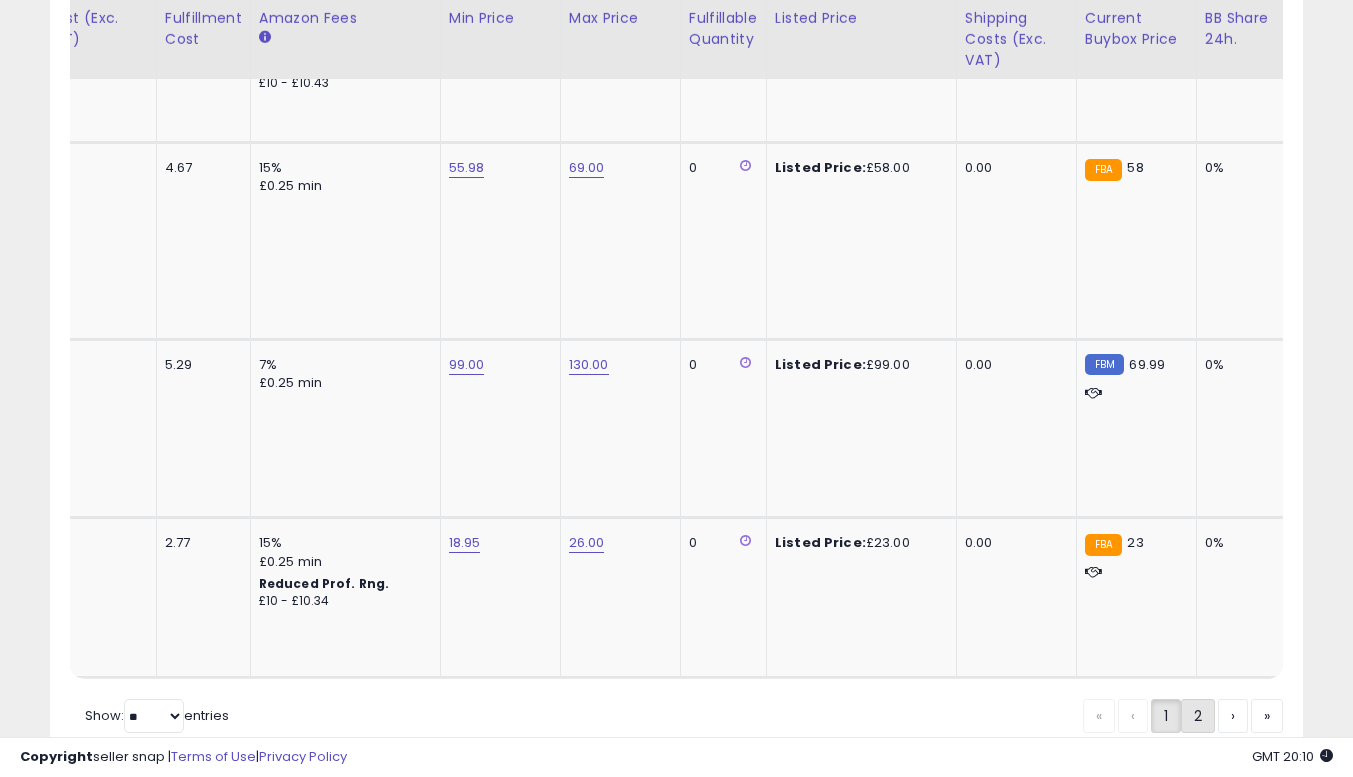 click on "2" 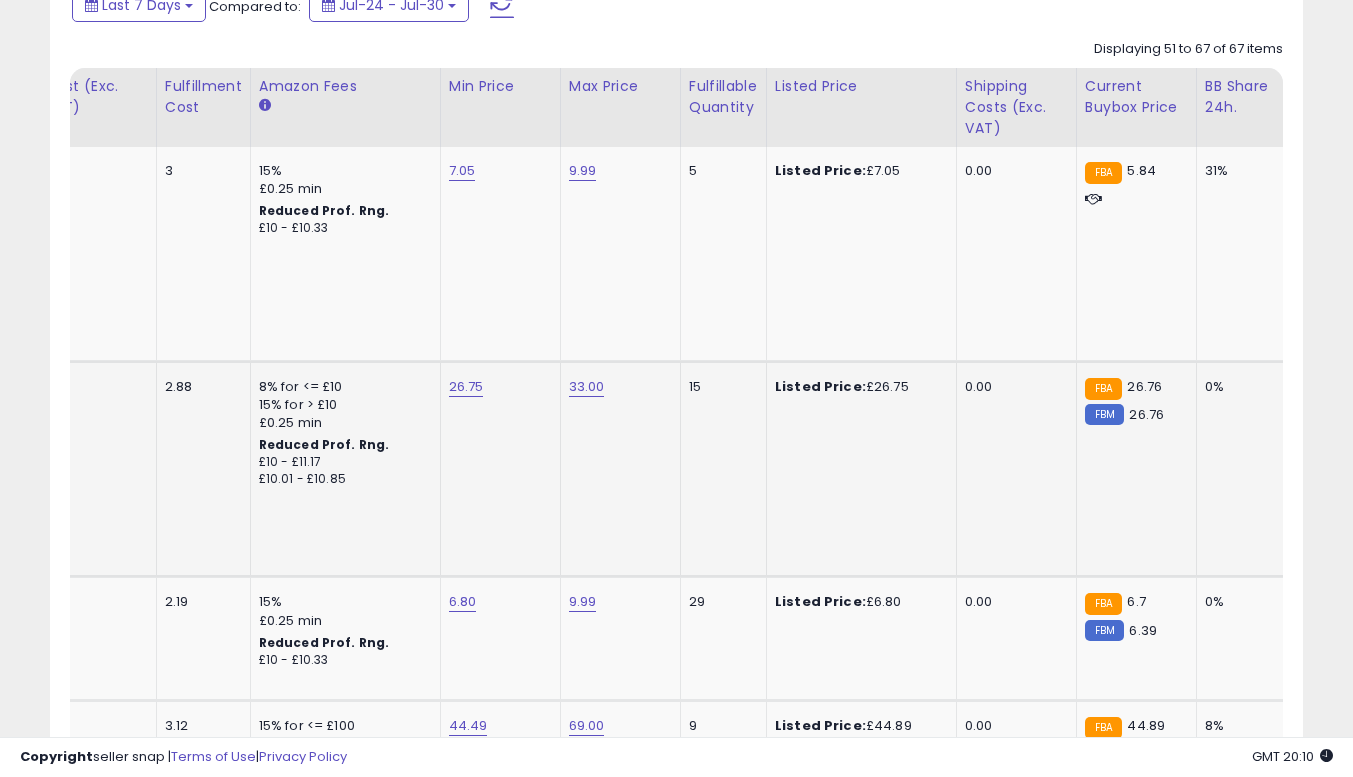 click on "0.00" 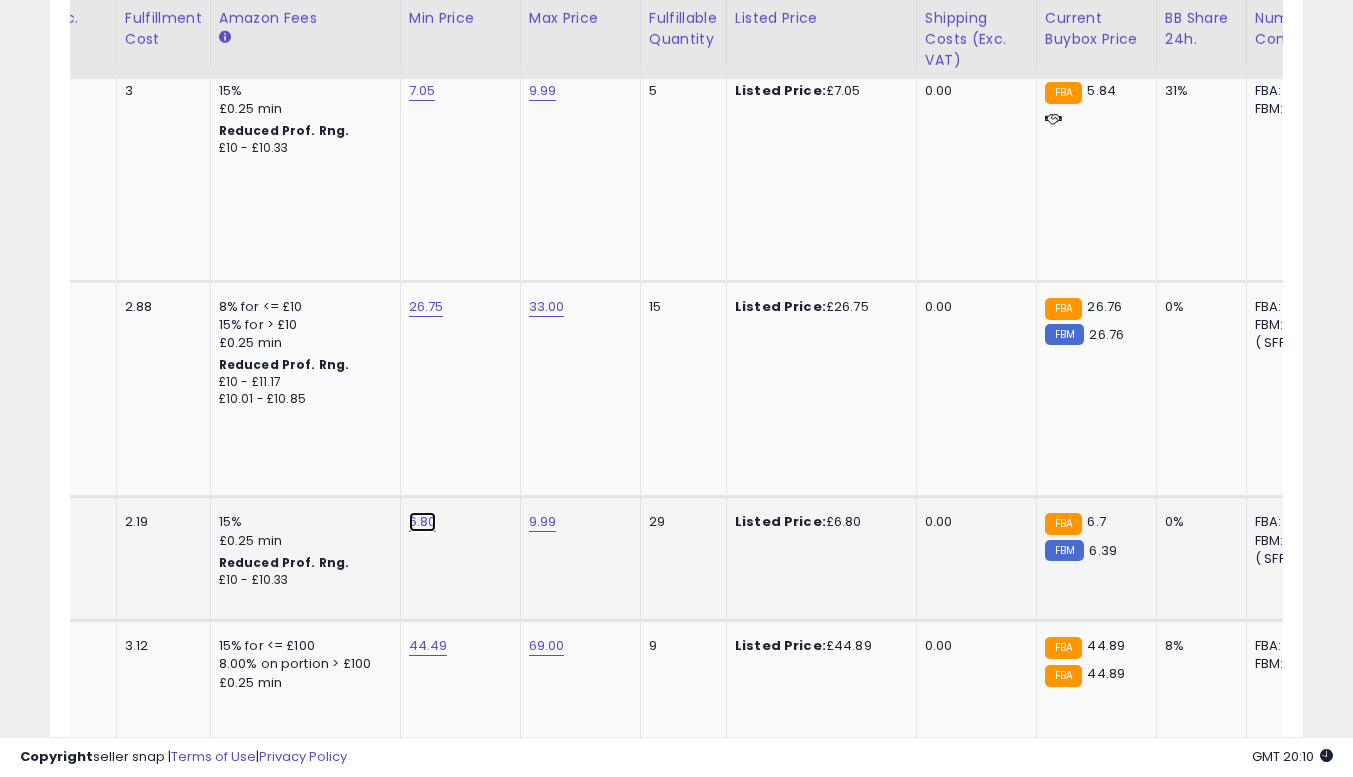 click on "6.80" at bounding box center (422, 91) 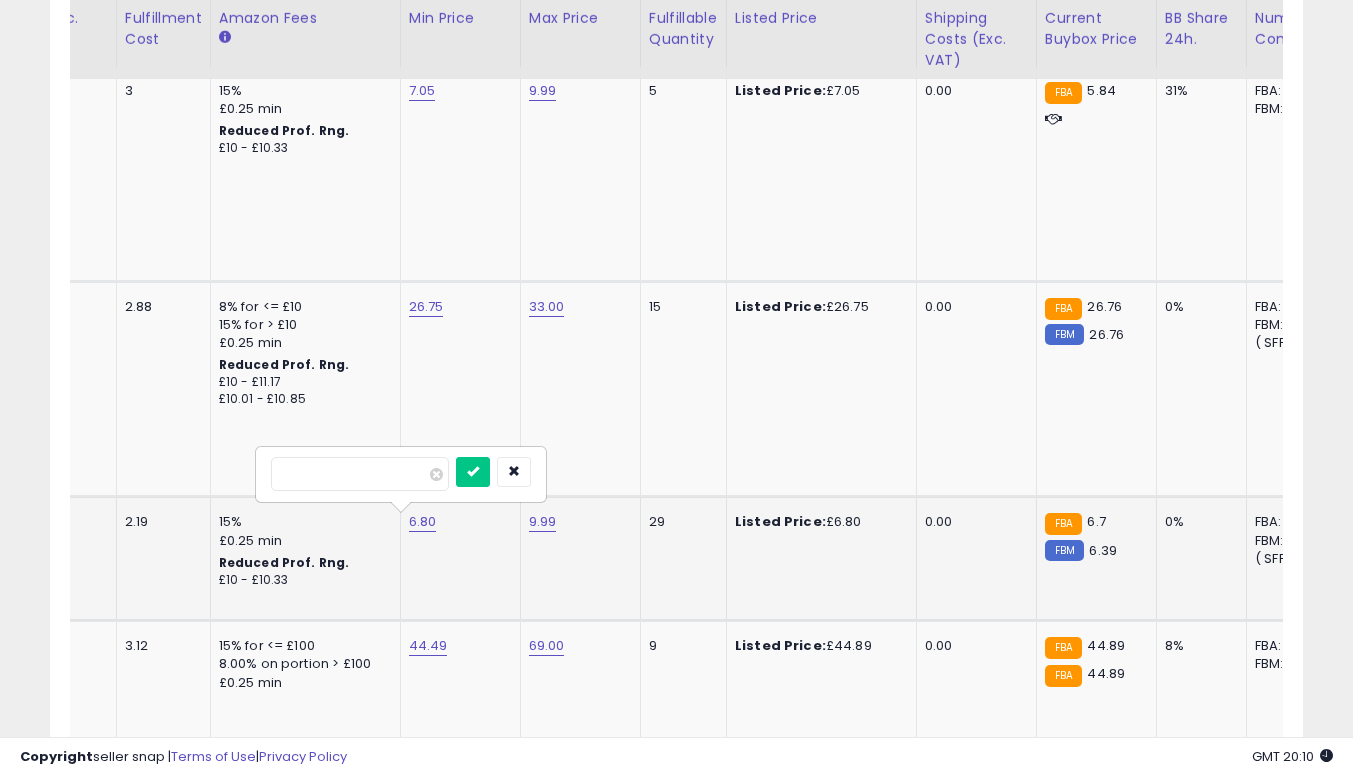 type on "****" 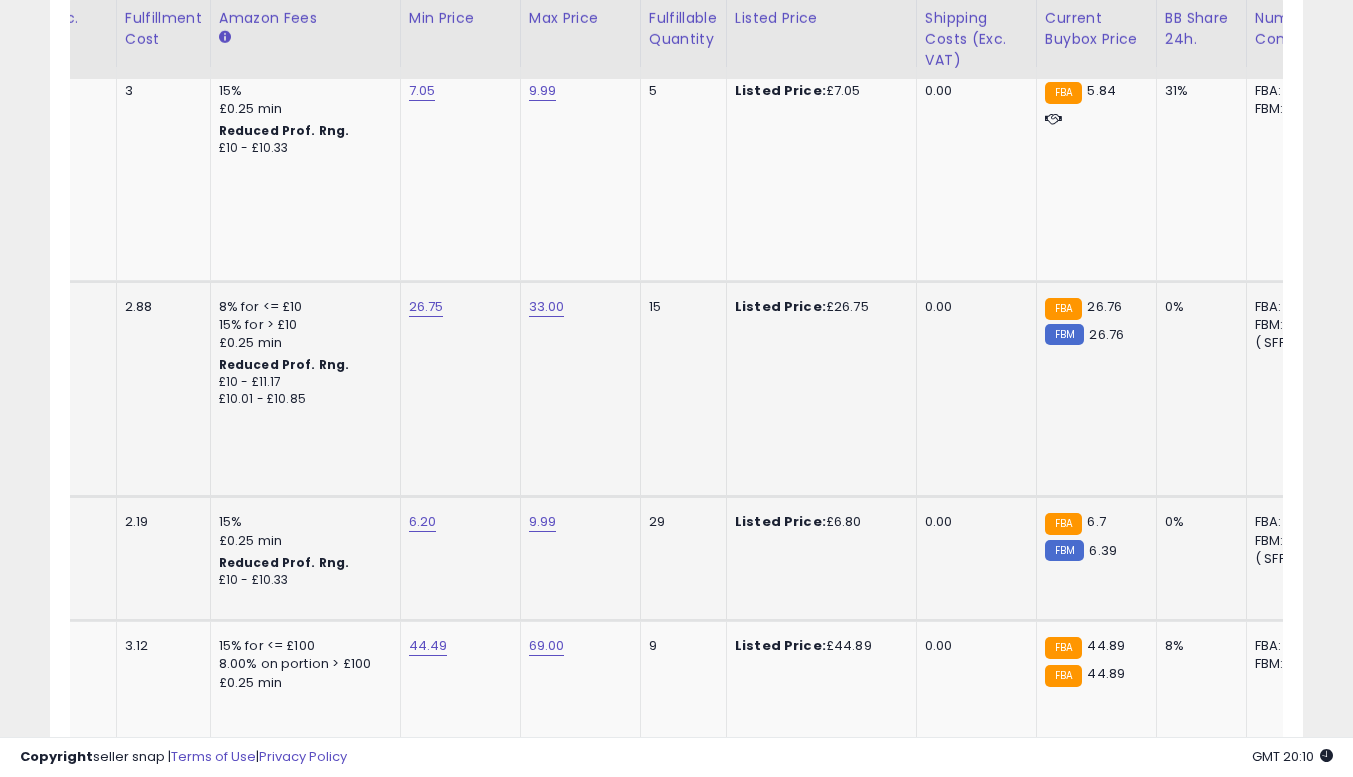 click on "15" 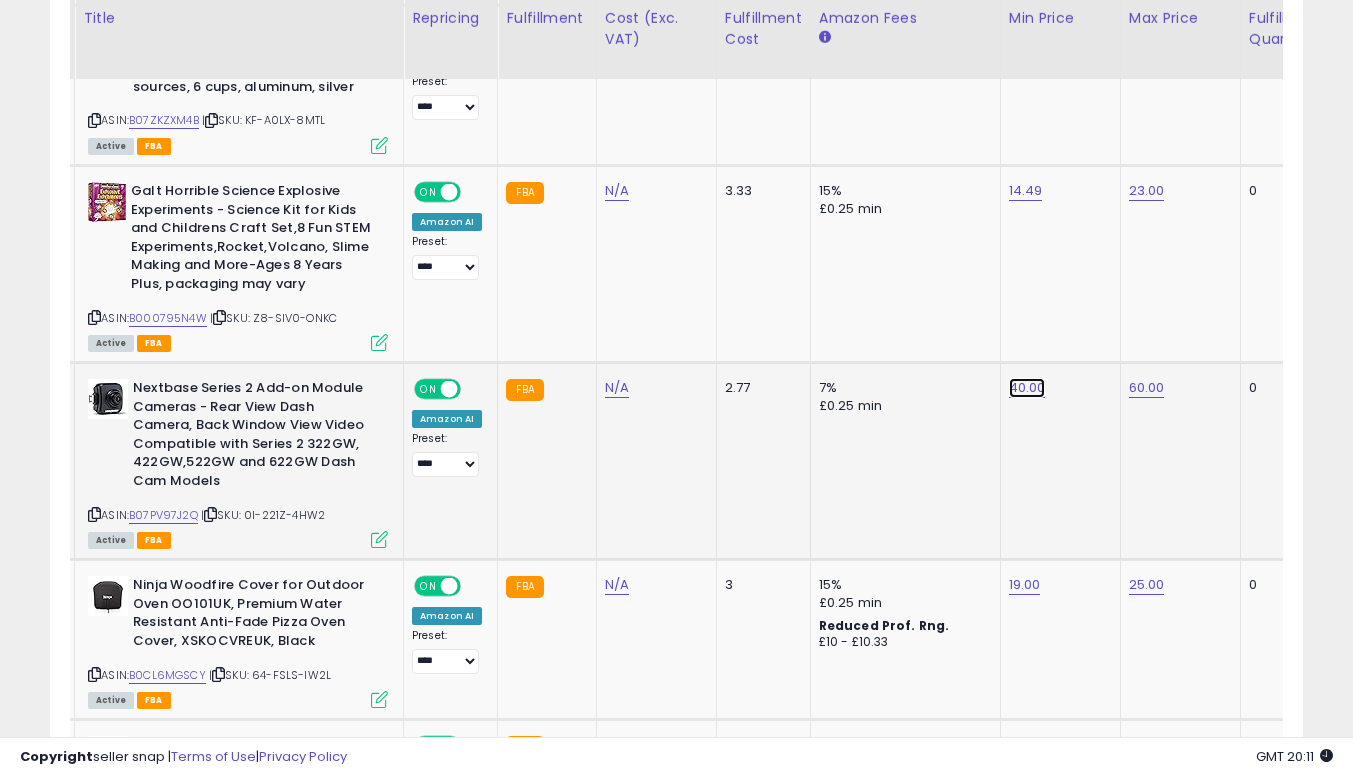click on "40.00" at bounding box center (1022, -1989) 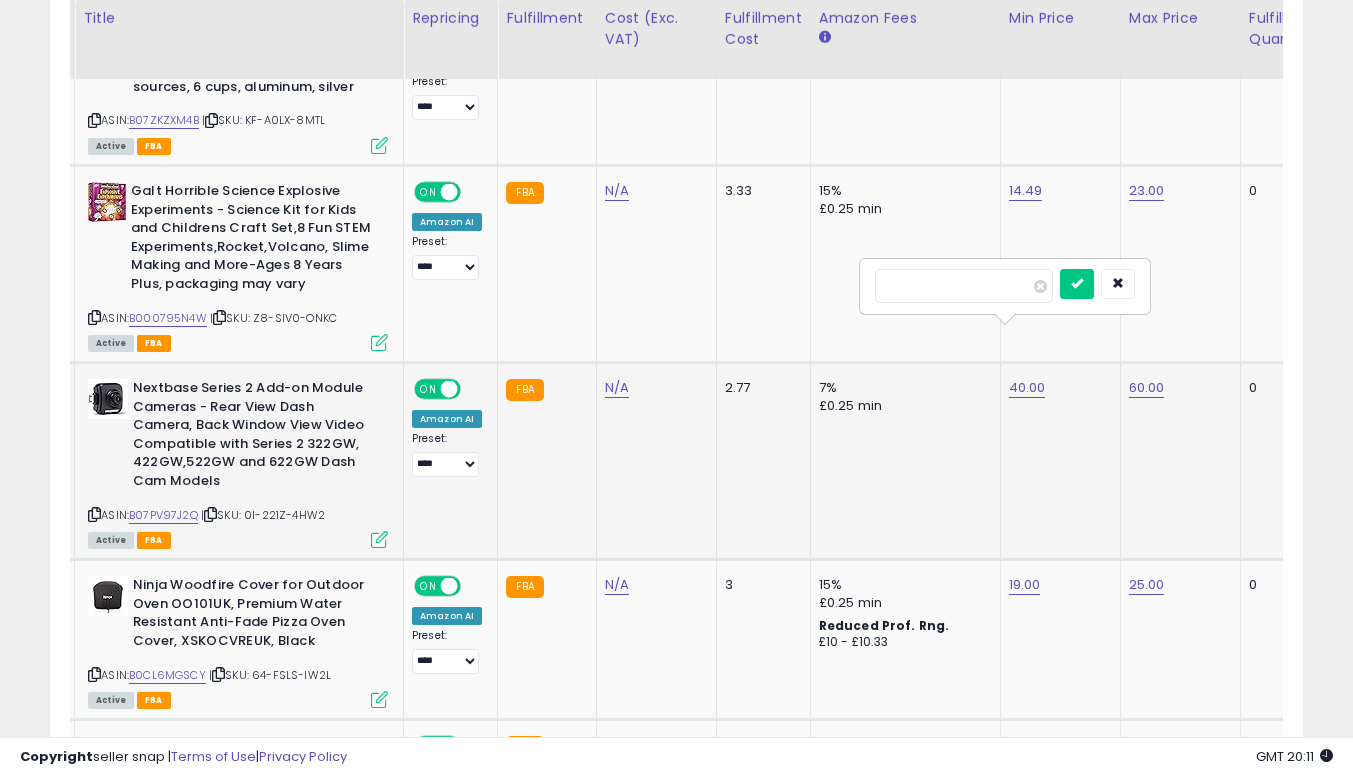 type on "*" 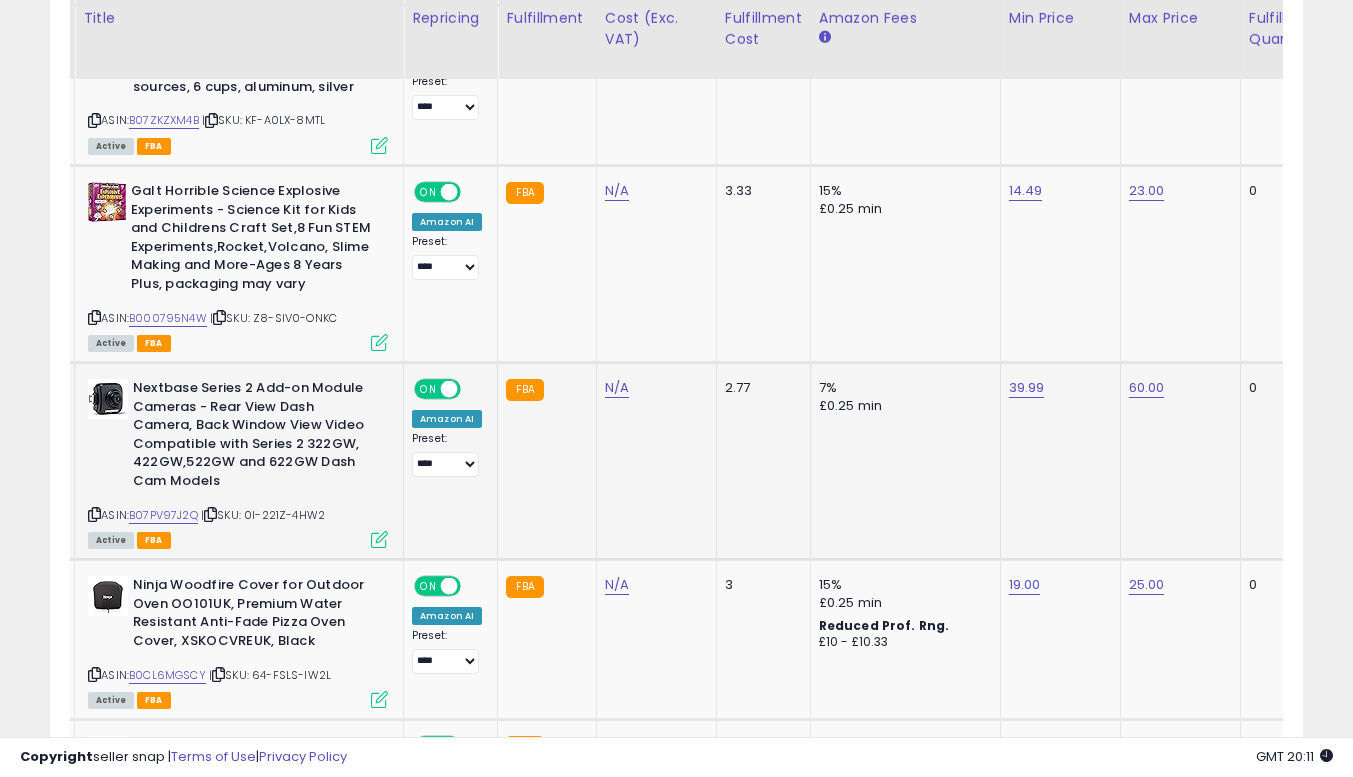 click on "60.00" 